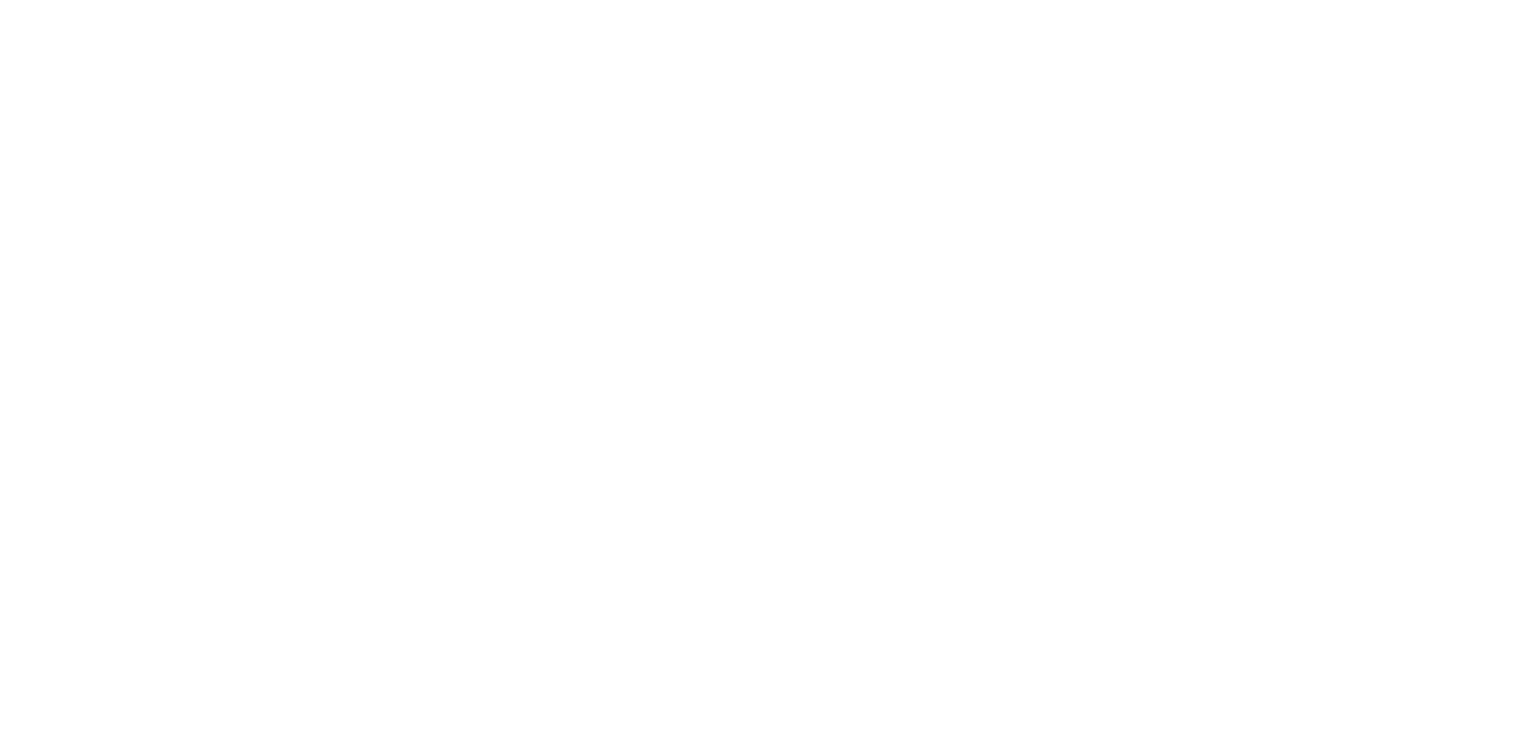 scroll, scrollTop: 0, scrollLeft: 0, axis: both 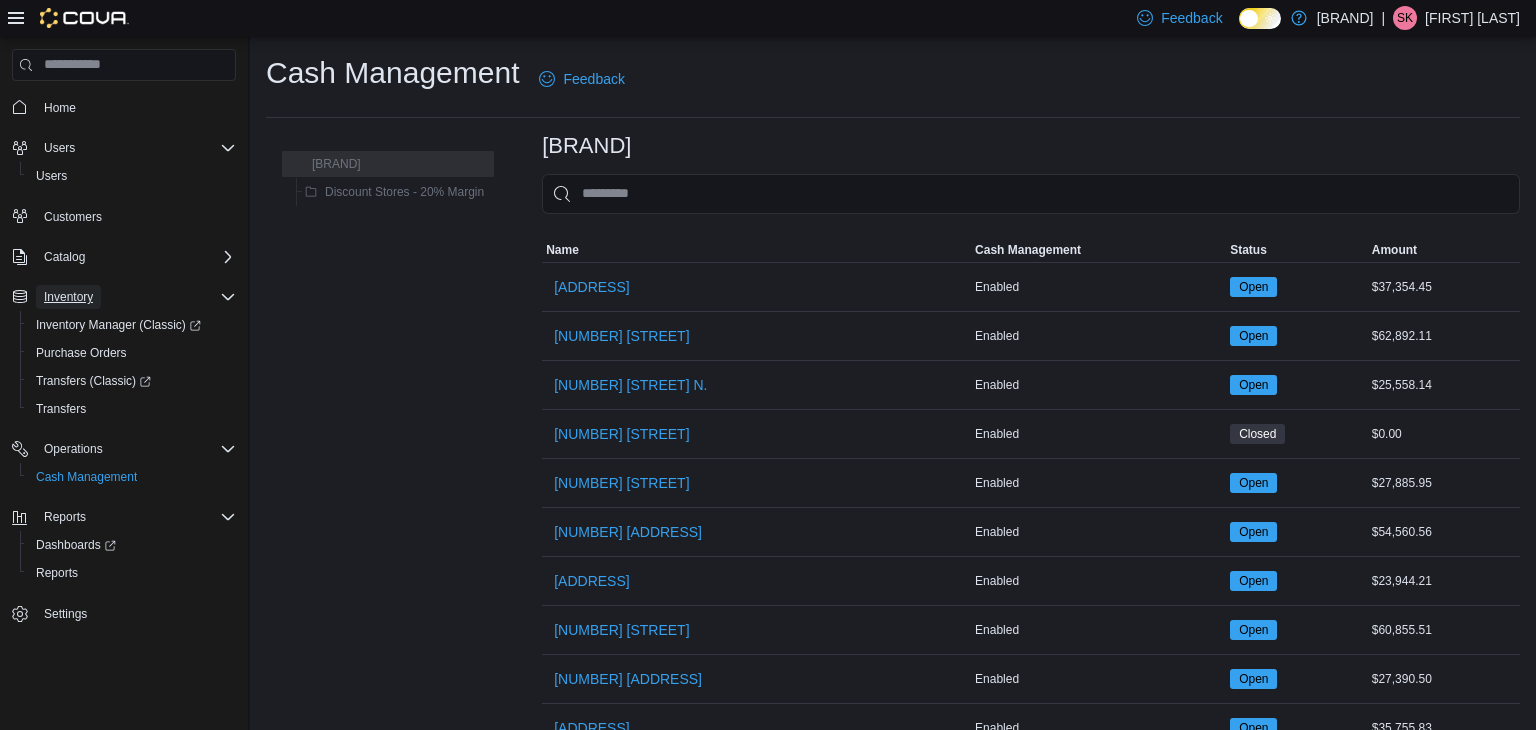 click on "Inventory" at bounding box center [59, 148] 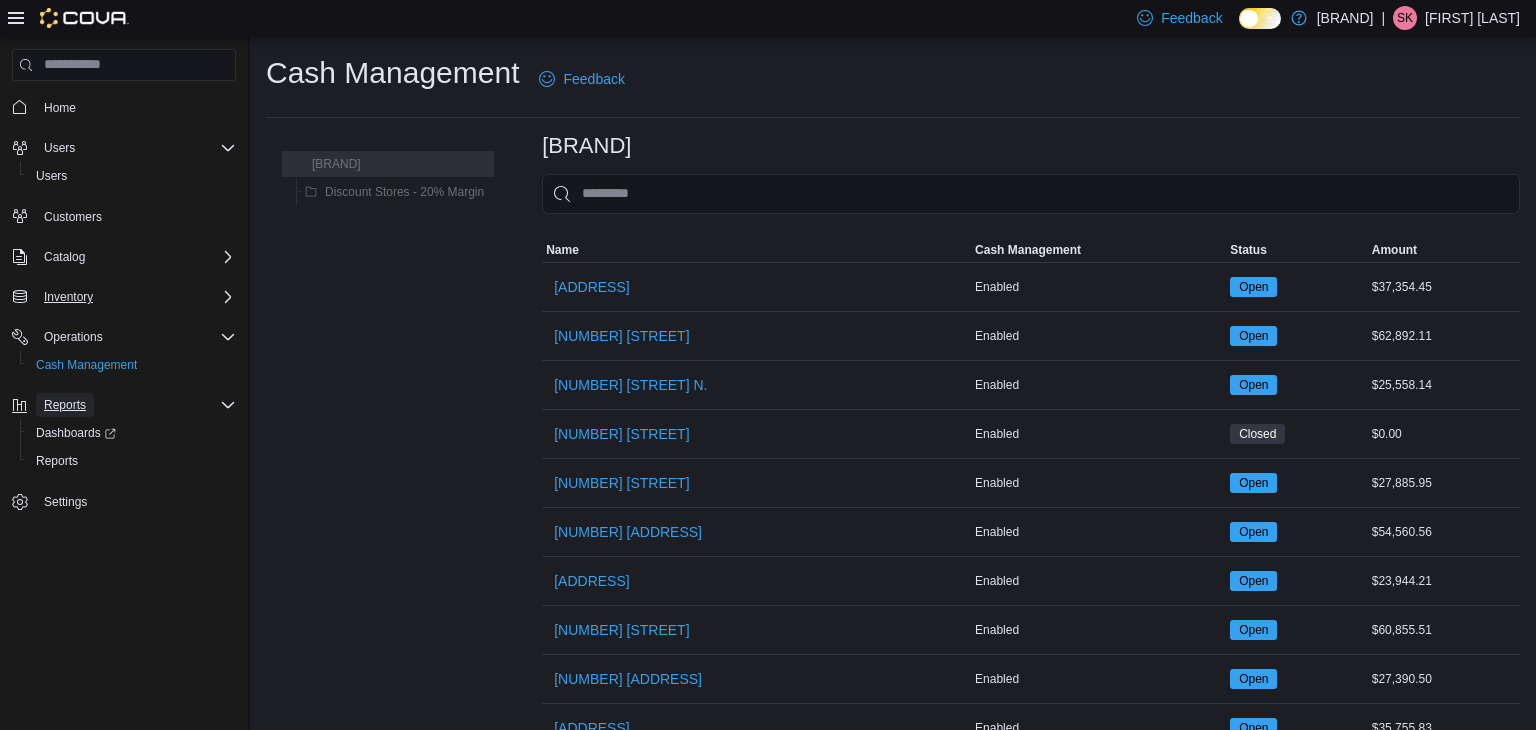 click on "Reports" at bounding box center (59, 148) 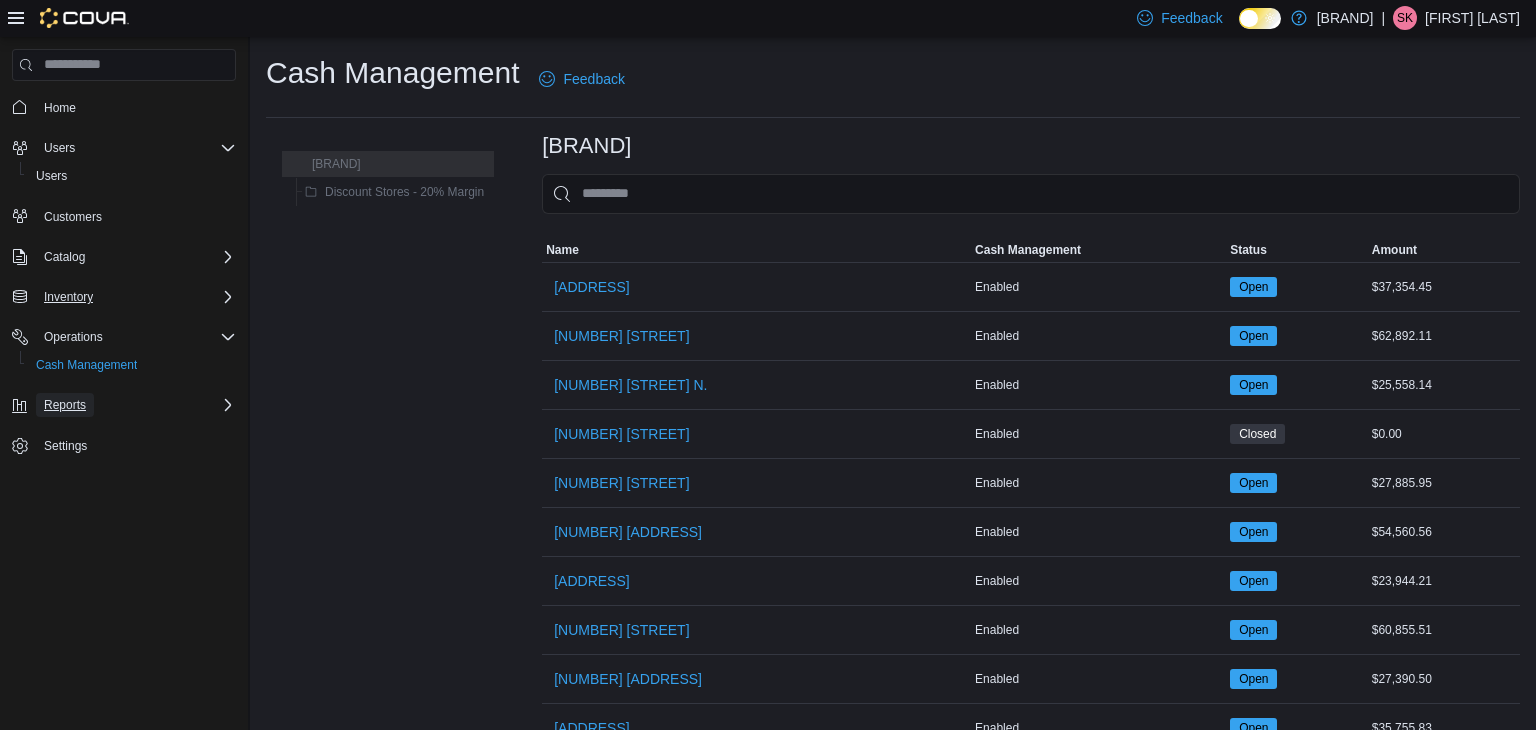 click on "Reports" at bounding box center [59, 148] 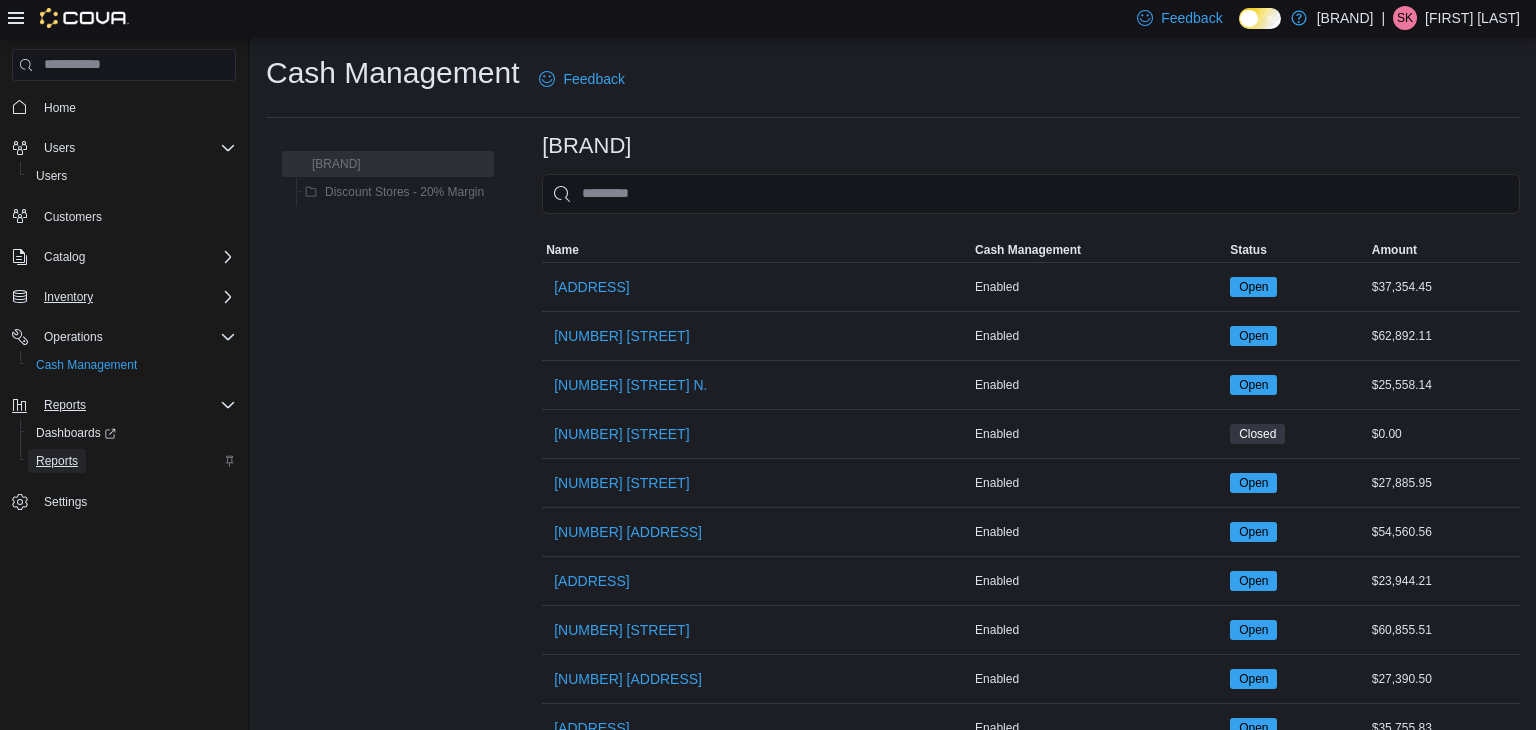 click on "Reports" at bounding box center (57, 461) 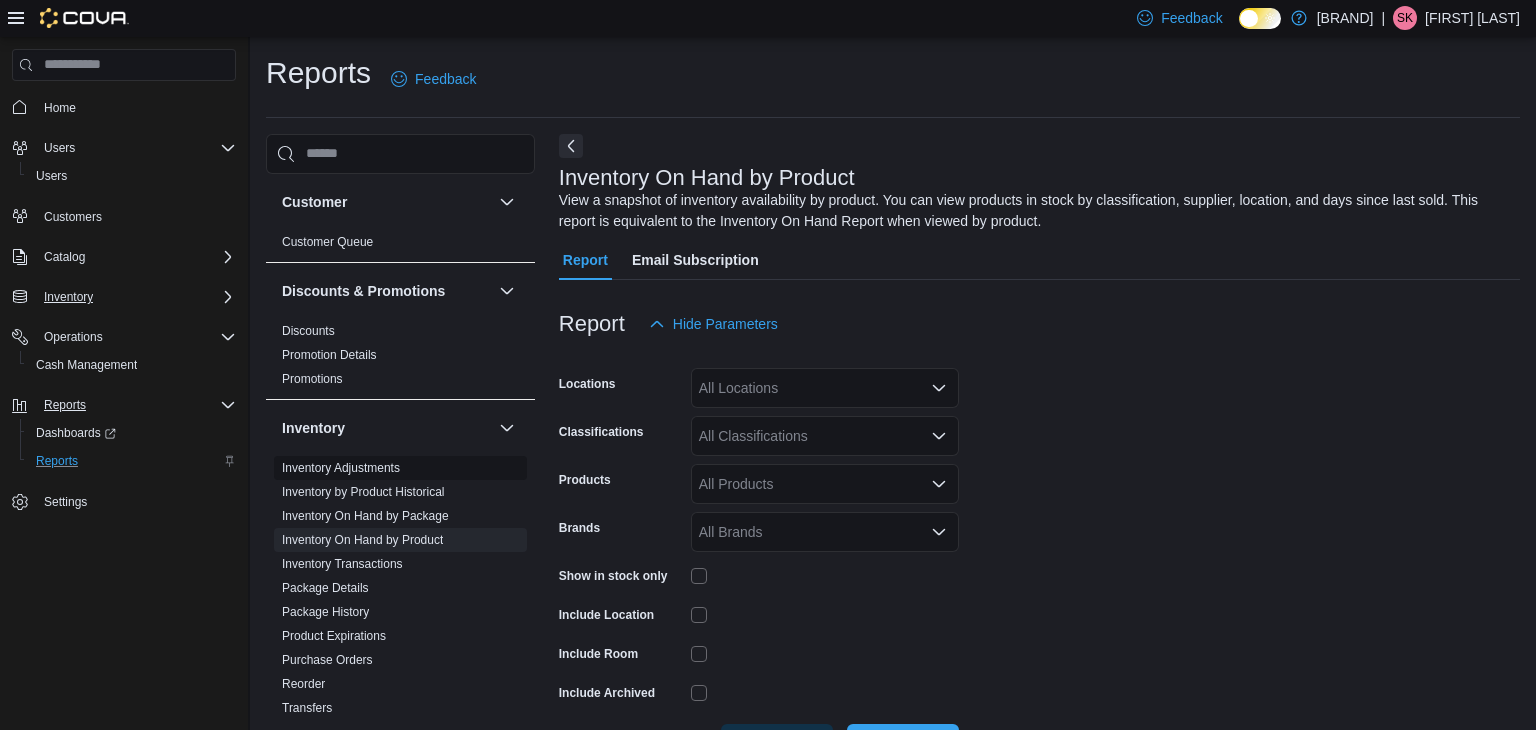 scroll, scrollTop: 209, scrollLeft: 0, axis: vertical 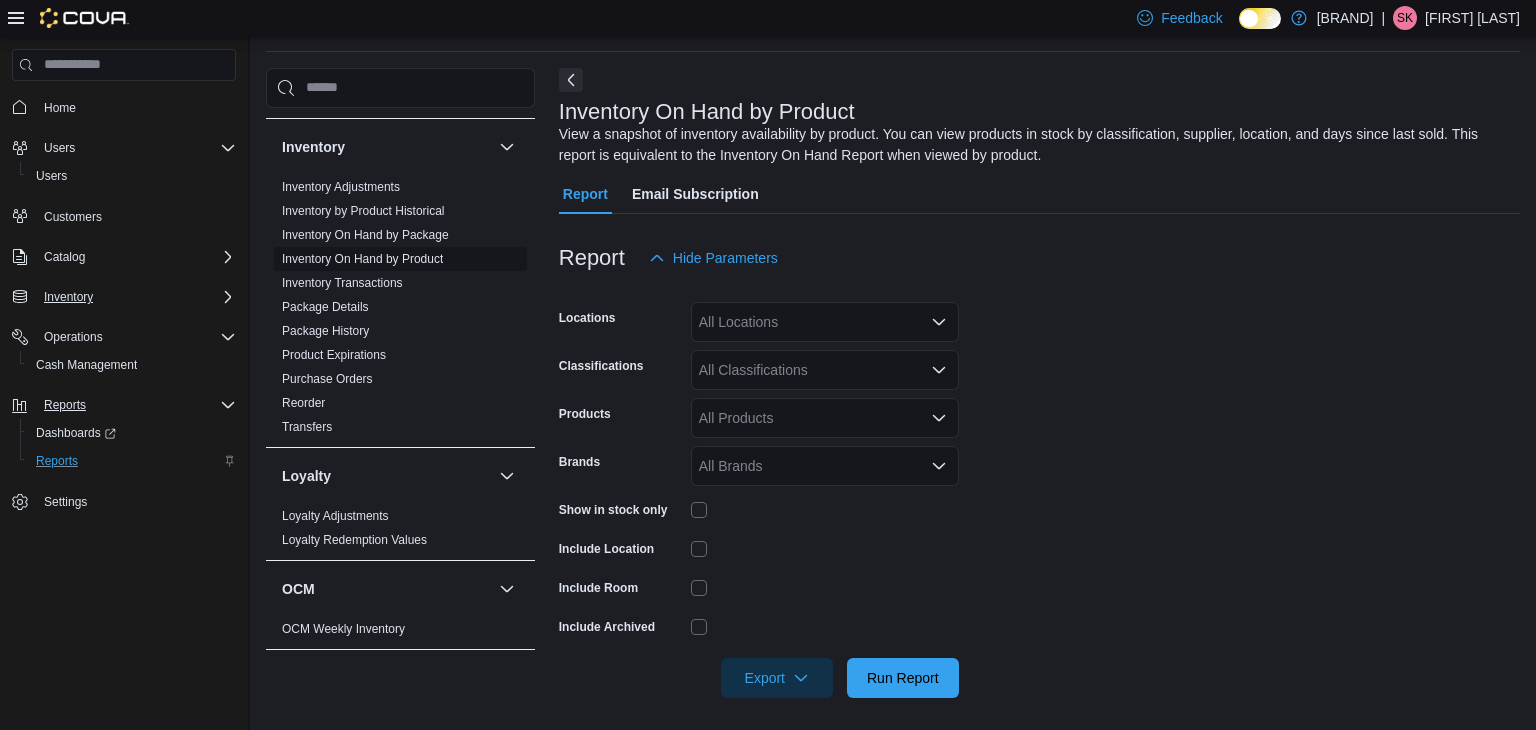 click on "Inventory On Hand by Product" at bounding box center [362, 259] 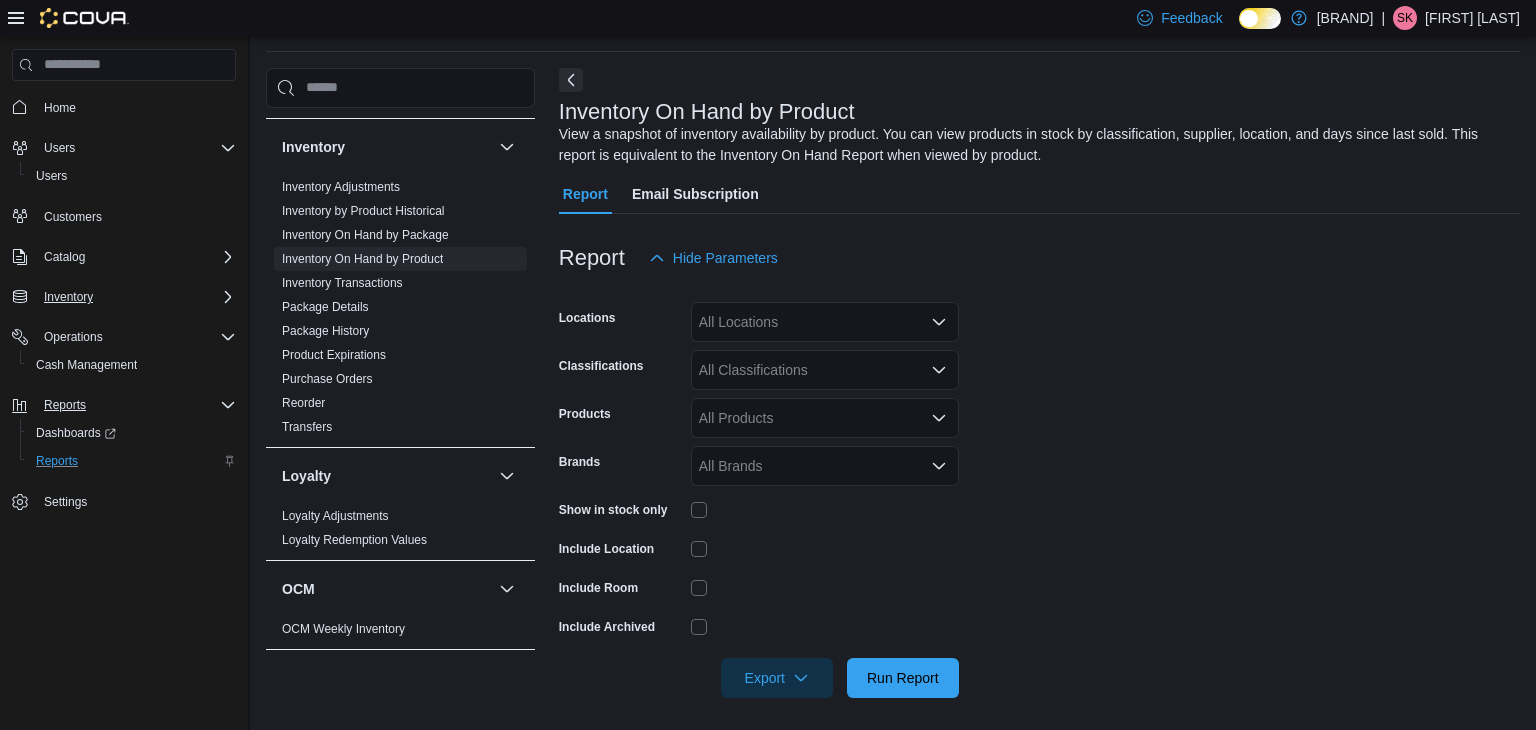 click on "All Locations" at bounding box center (825, 322) 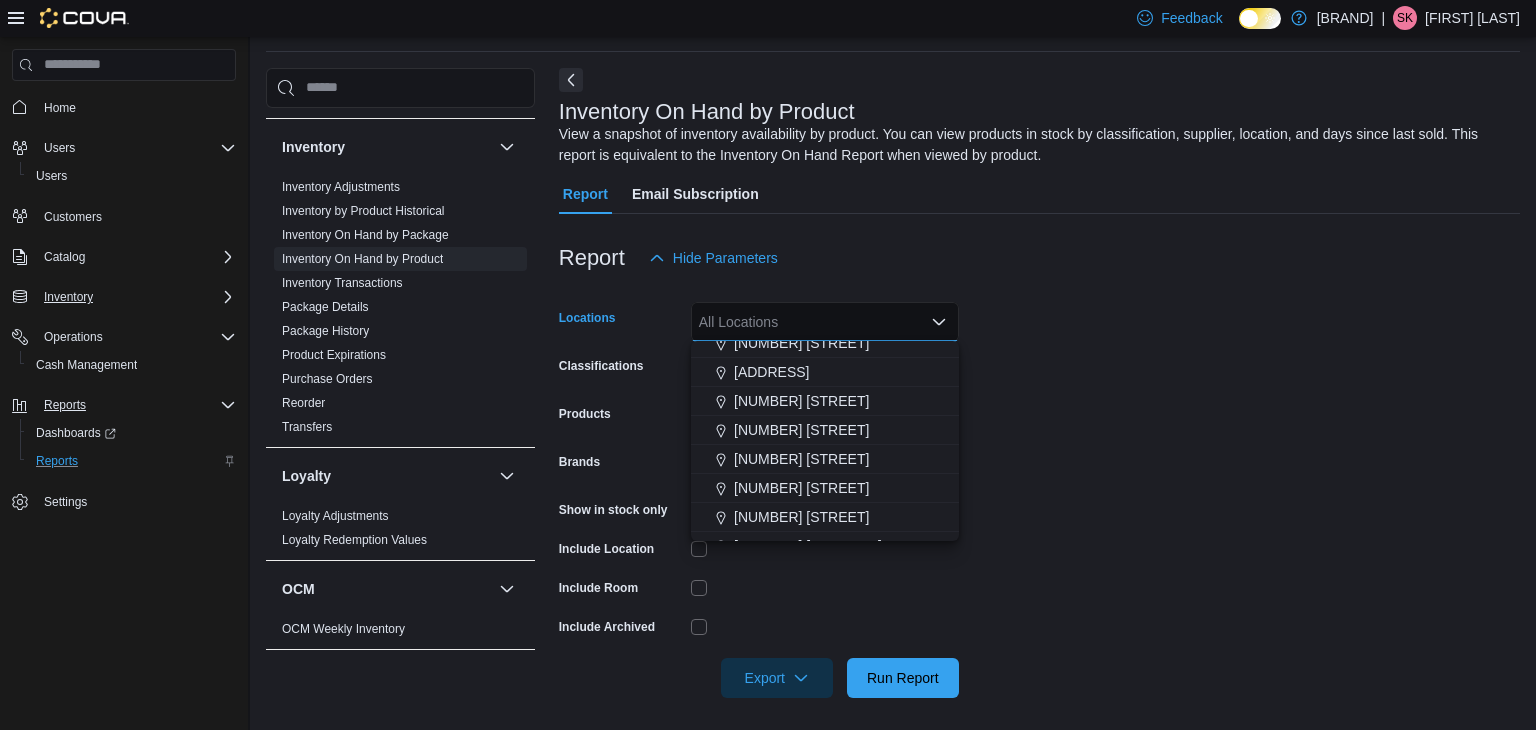 scroll, scrollTop: 475, scrollLeft: 0, axis: vertical 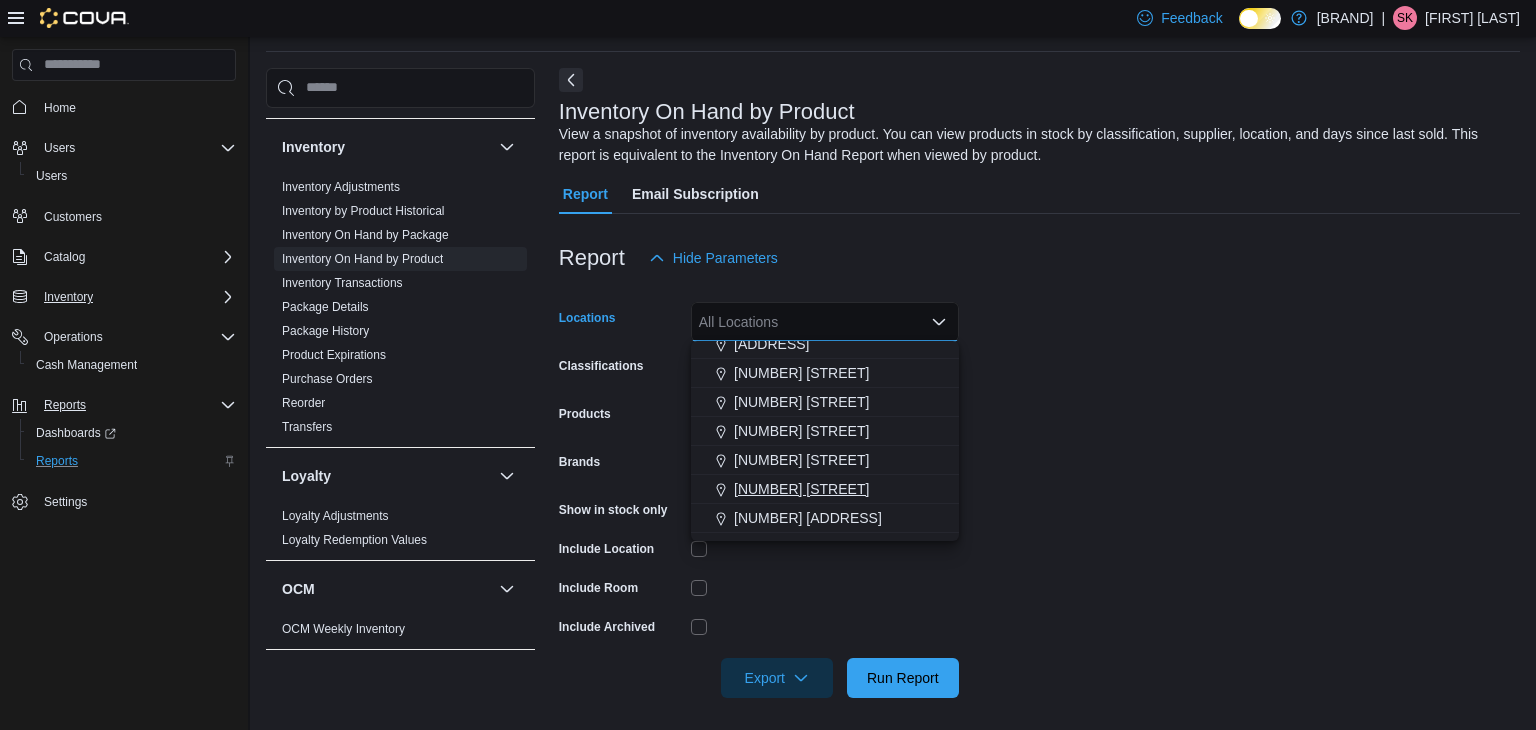 click on "[NUMBER] [STREET]" at bounding box center [801, 489] 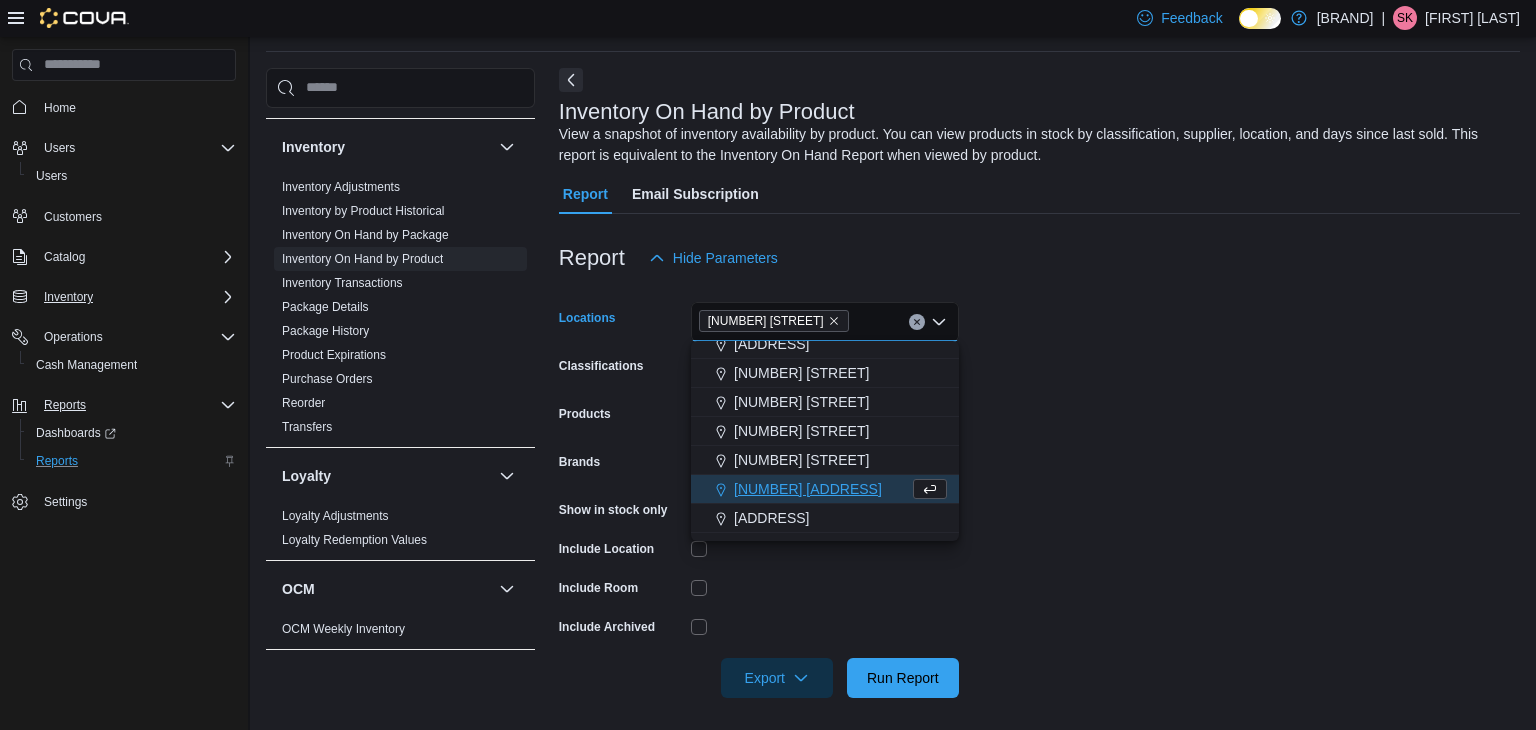 click on "Locations [NUMBER] [STREET] Combo box. Selected. [NUMBER] [STREET]. Press Backspace to delete [NUMBER] [STREET]. Combo box input. All Locations. Type some text or, to display a list of choices, press Down Arrow. To exit the list of choices, press Escape. Classifications All Classifications Products All Products Brands All Brands Show in stock only Include Location Include Room Include Archived Export Run Report" at bounding box center [1039, 488] 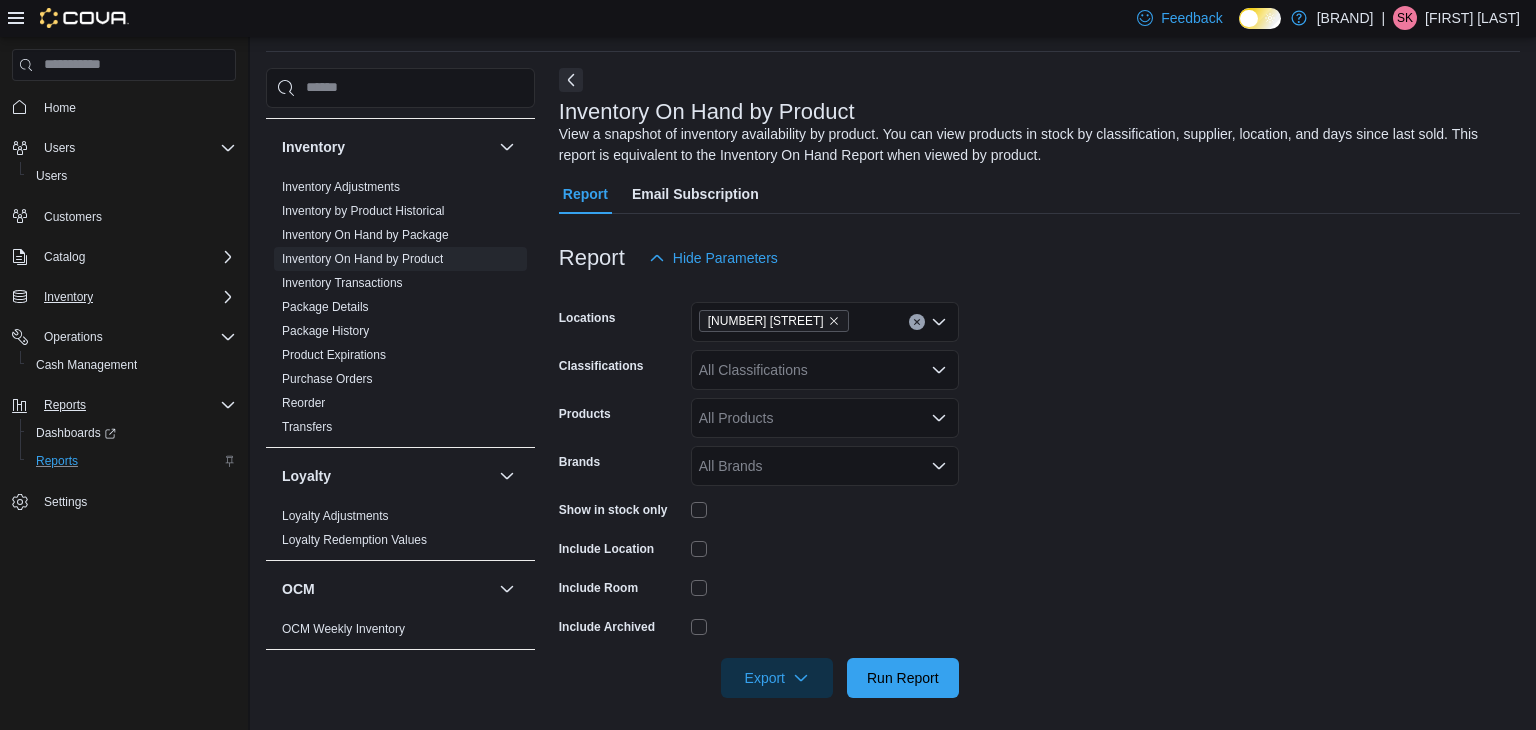 click on "All Classifications" at bounding box center (825, 370) 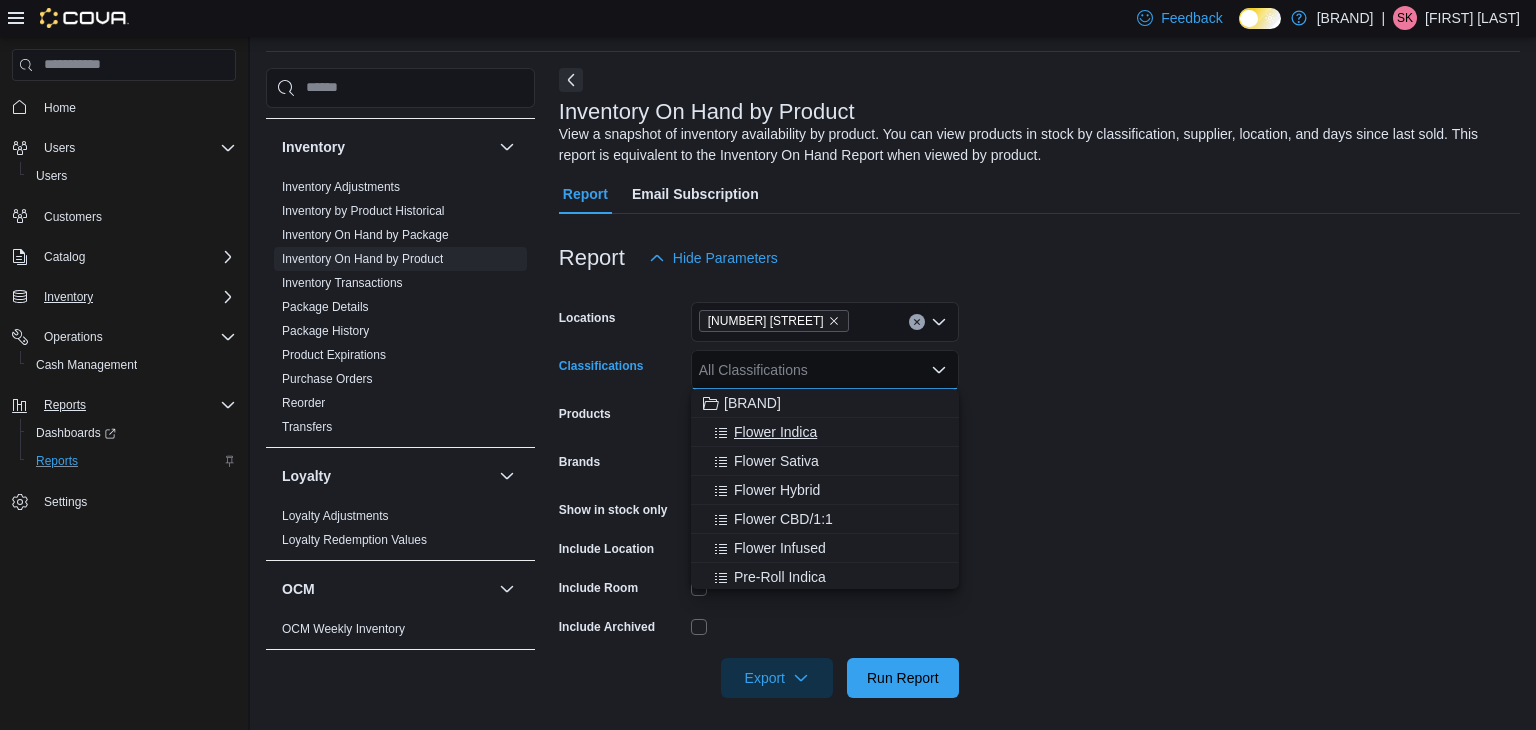 click on "Flower Indica" at bounding box center (775, 432) 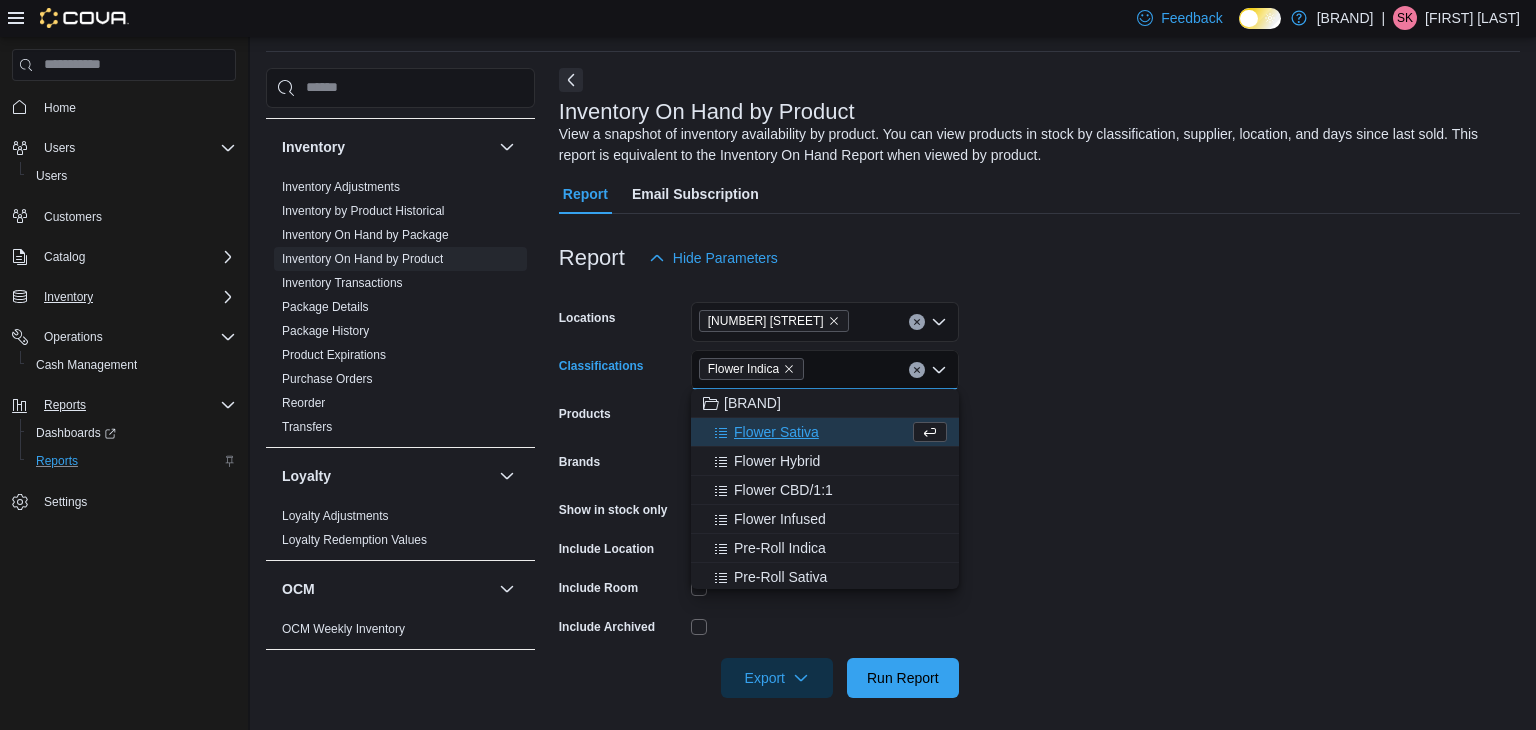 click on "Flower Sativa" at bounding box center [776, 432] 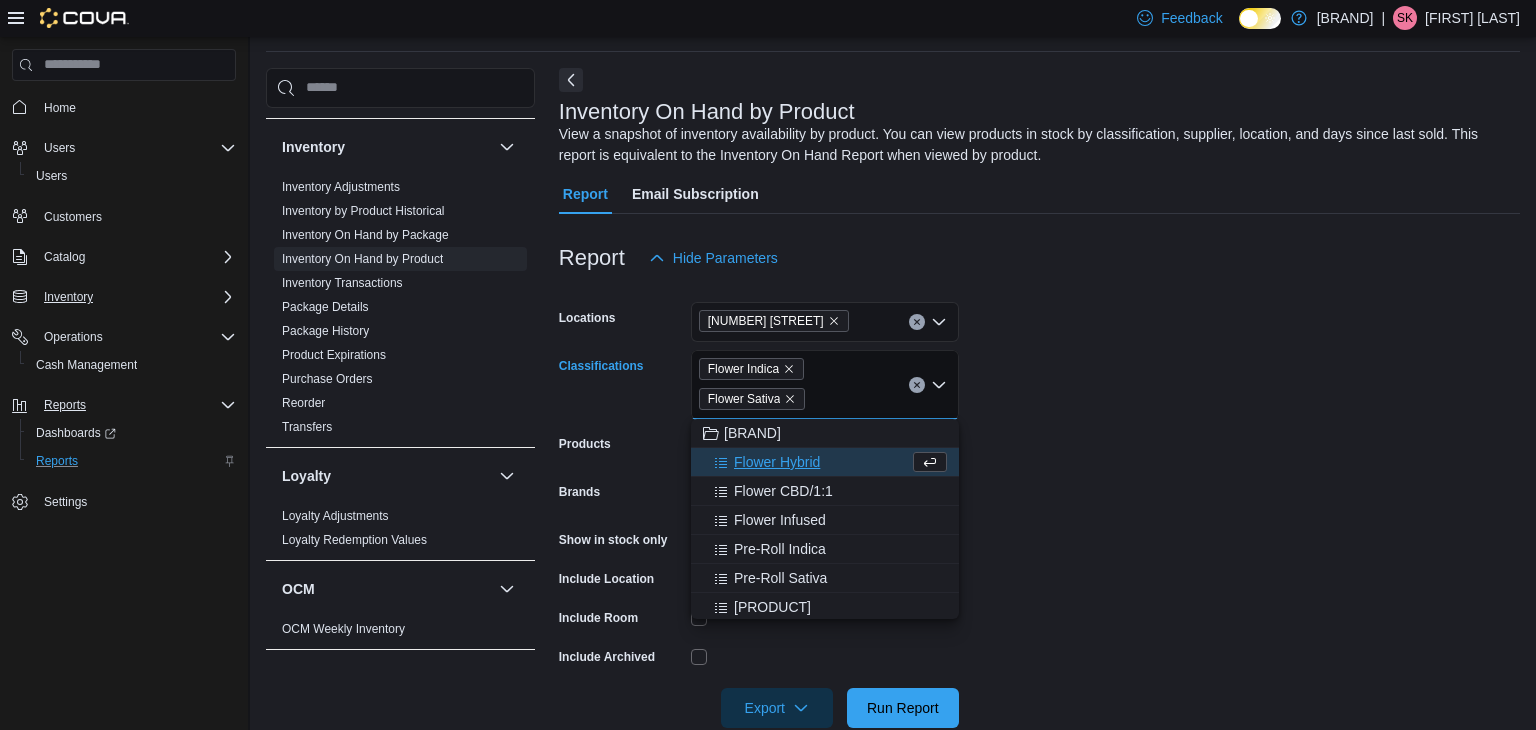click on "Flower Hybrid" at bounding box center [777, 462] 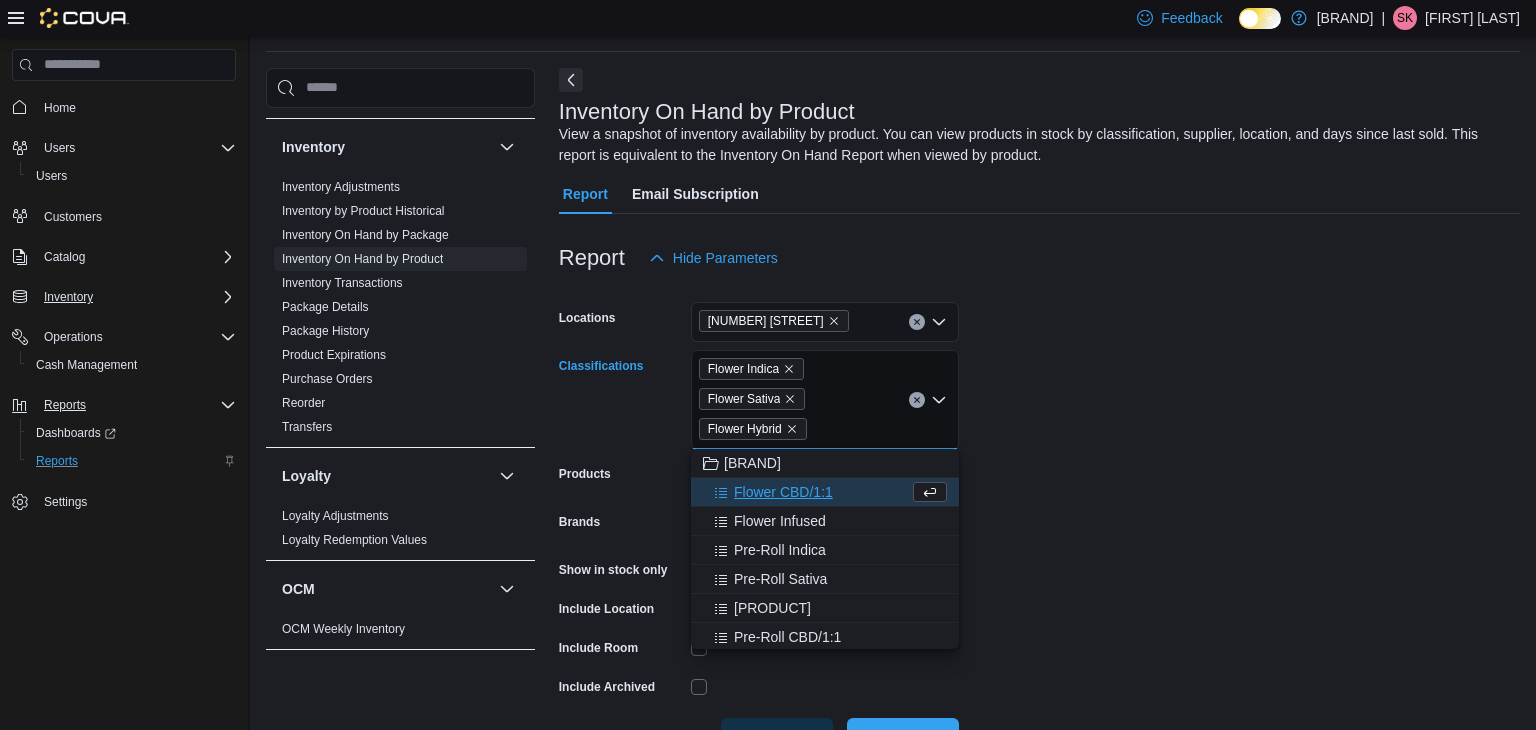 click on "Flower CBD/1:1" at bounding box center (783, 492) 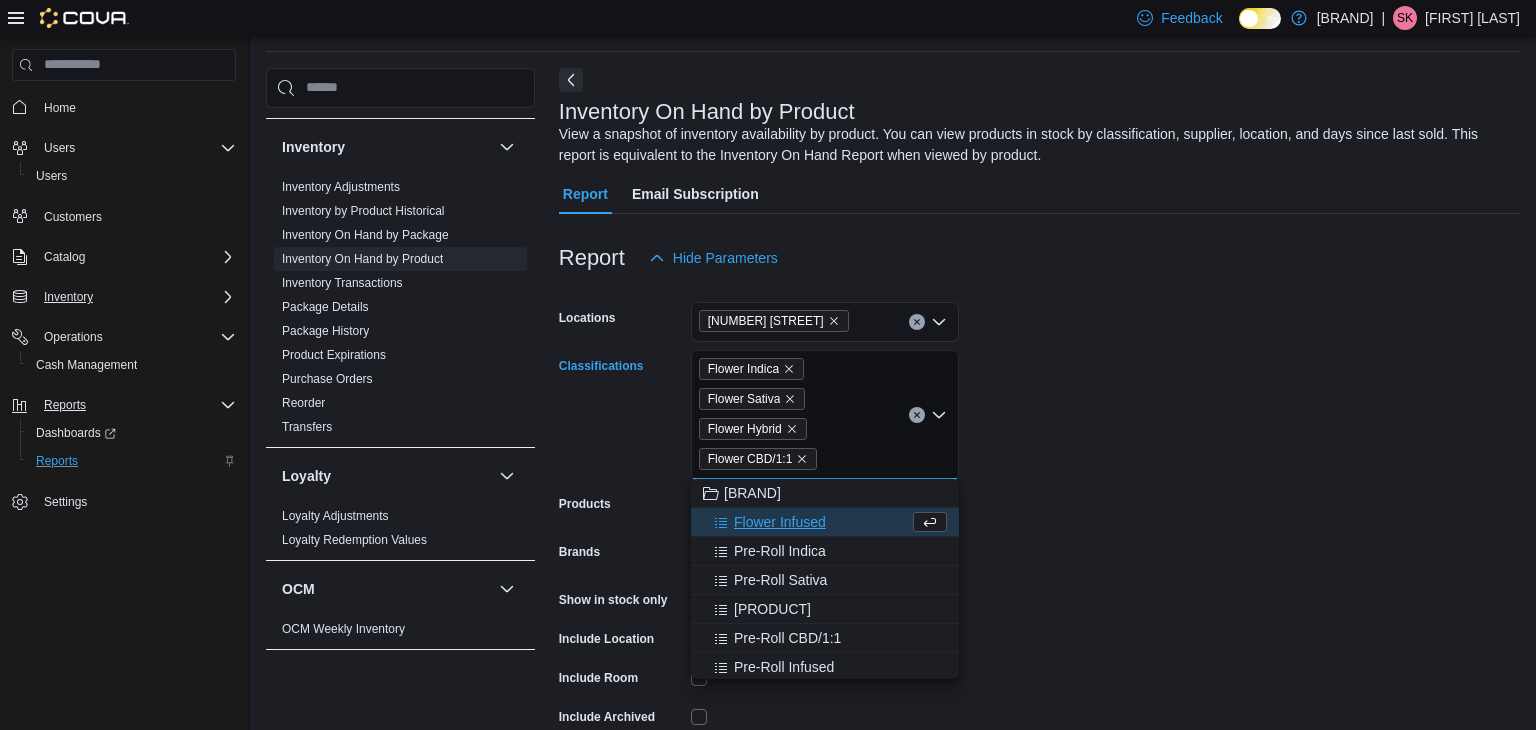 click on "Flower Infused" at bounding box center (780, 522) 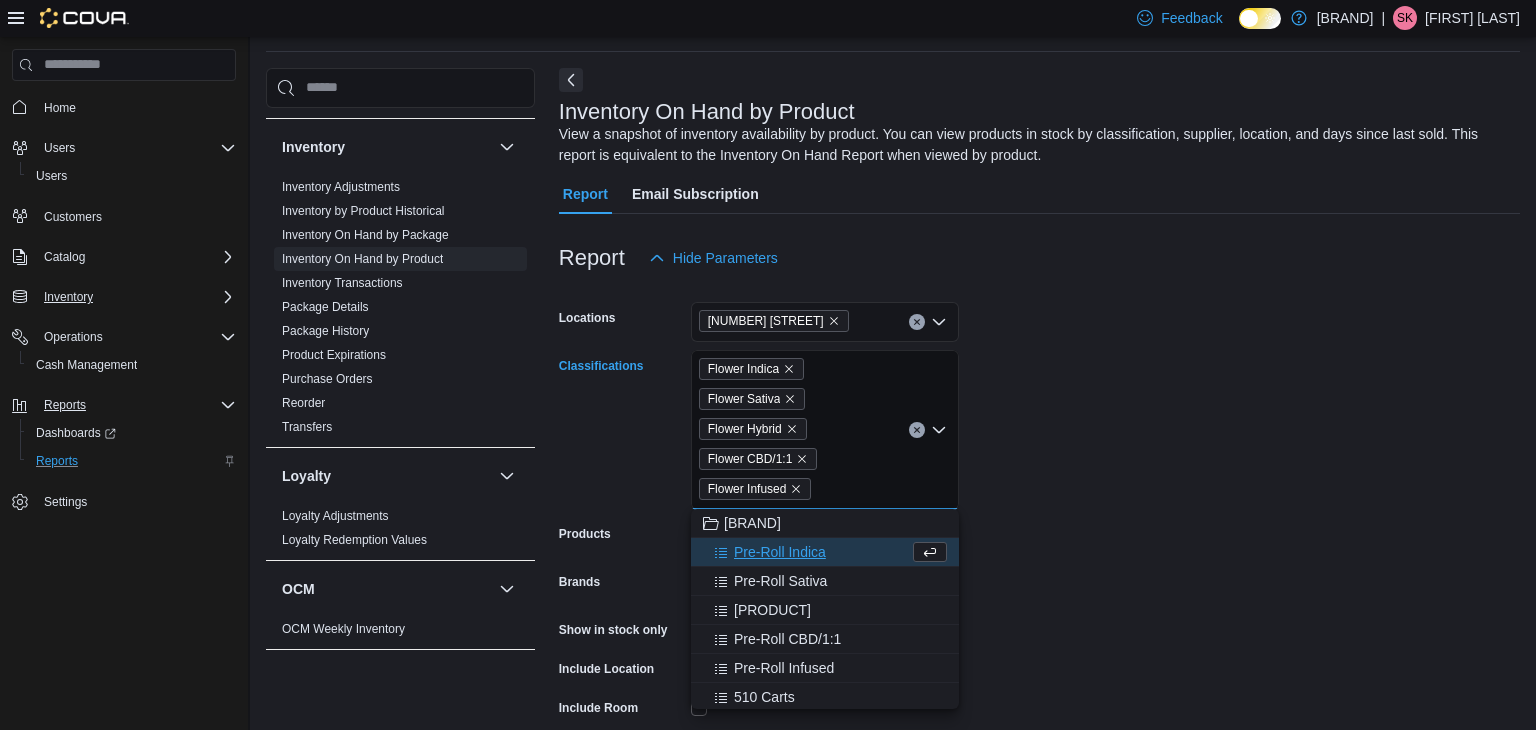 click on "Locations [ADDRESS] Classifications [CLASSIFICATION] [CLASSIFICATION] [CLASSIFICATION] [CLASSIFICATION] [CLASSIFICATION] Combo box. Selected. [CLASSIFICATION], [CLASSIFICATION], [CLASSIFICATION], [CLASSIFICATION], [CLASSIFICATION]. Press Backspace to delete [CLASSIFICATION]. Combo box input. All Classifications. Type some text or, to display a list of choices, press Down Arrow. To exit the list of choices, press Escape. Products All Products Brands All Brands Show in stock only Include Location Include Room Include Archived Export  Run Report" at bounding box center (1039, 548) 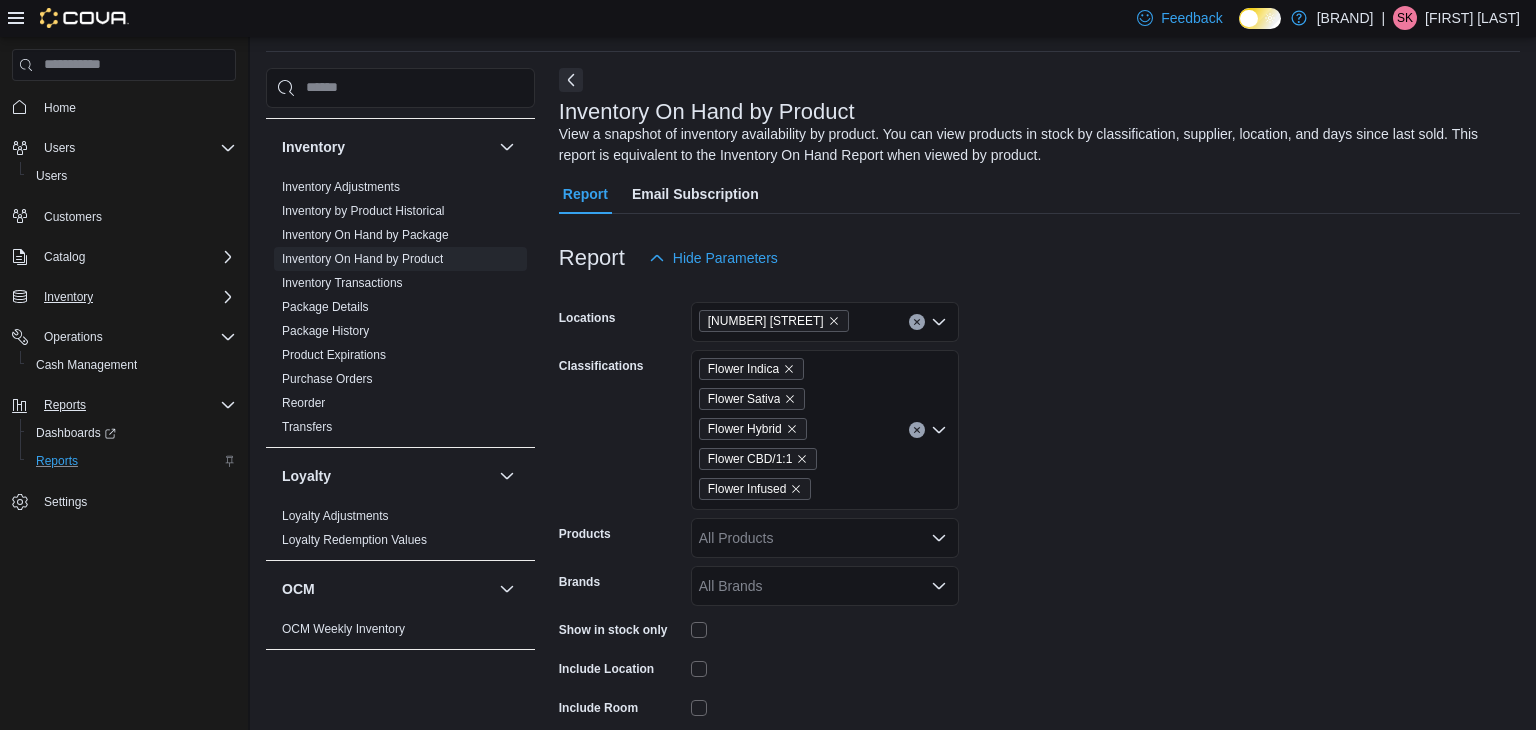 click on "All Products" at bounding box center (825, 538) 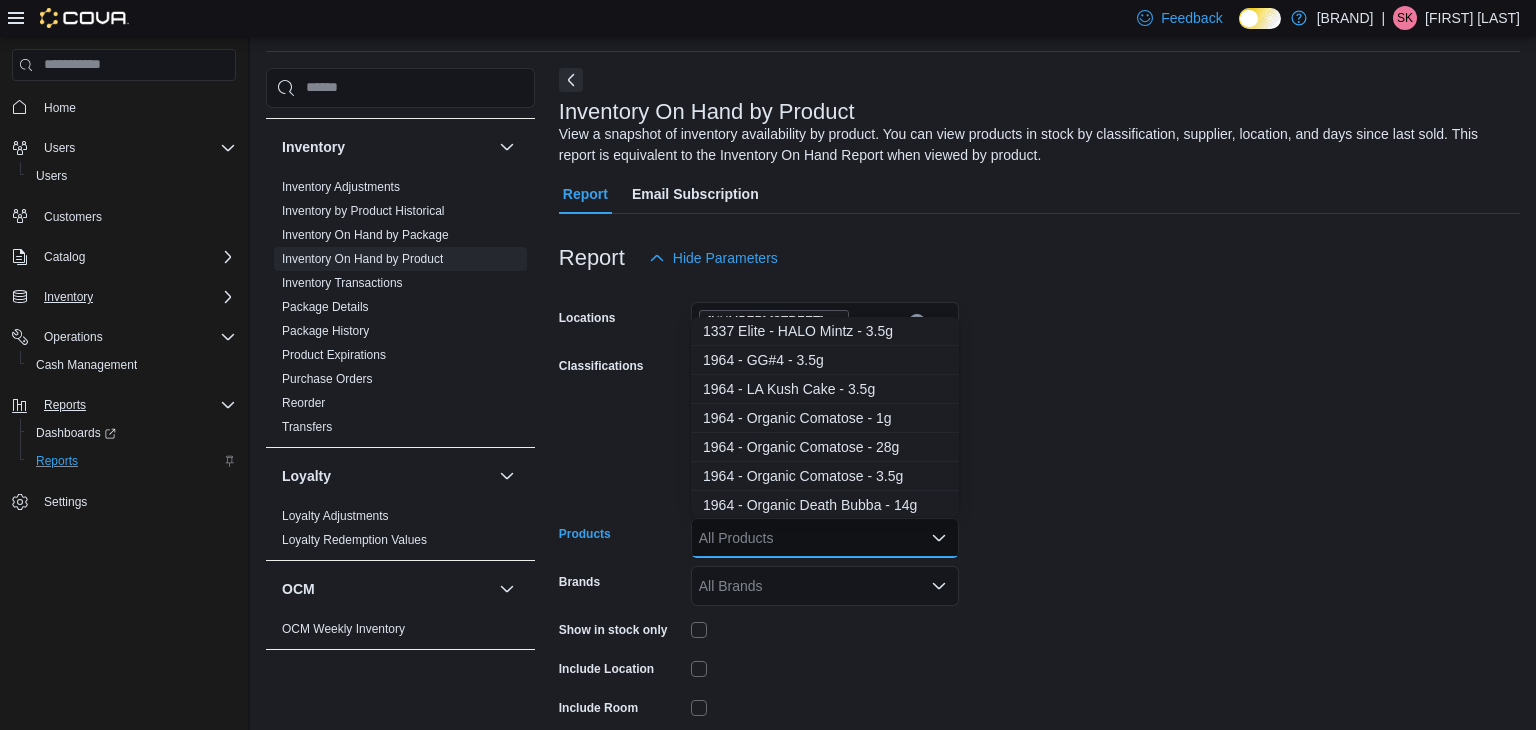 click on "Locations 2591 [ADDRESS] Classifications Flower Indica Flower Sativa Flower Hybrid Flower CBD/1:1 Flower Infused Products All Products Combo box. Selected. Combo box input. All Products. Type some text or, to display a list of choices, press Down Arrow. To exit the list of choices, press Escape. Brands All Brands Show in stock only Include Location Include Room Include Archived Export  Run Report" at bounding box center (1039, 548) 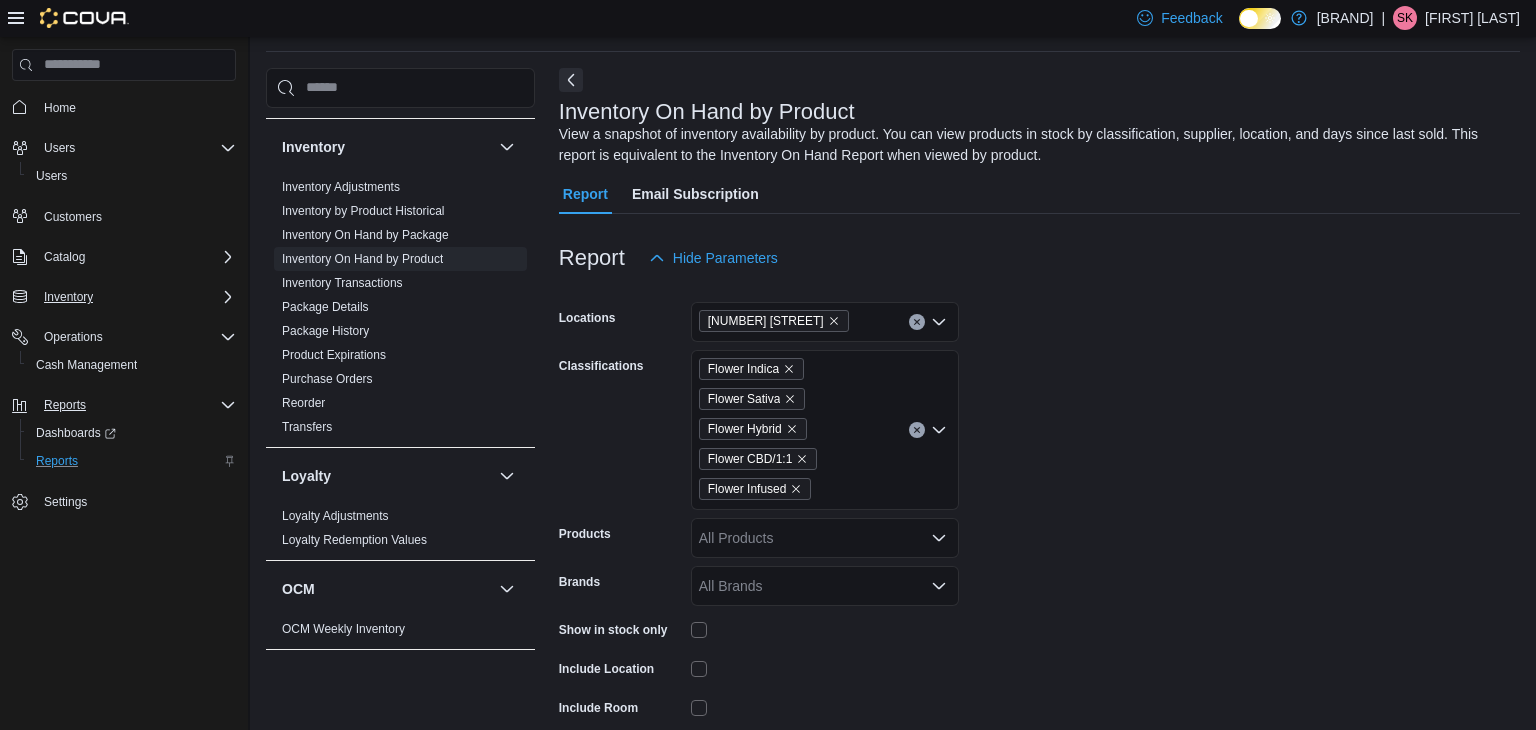scroll, scrollTop: 193, scrollLeft: 0, axis: vertical 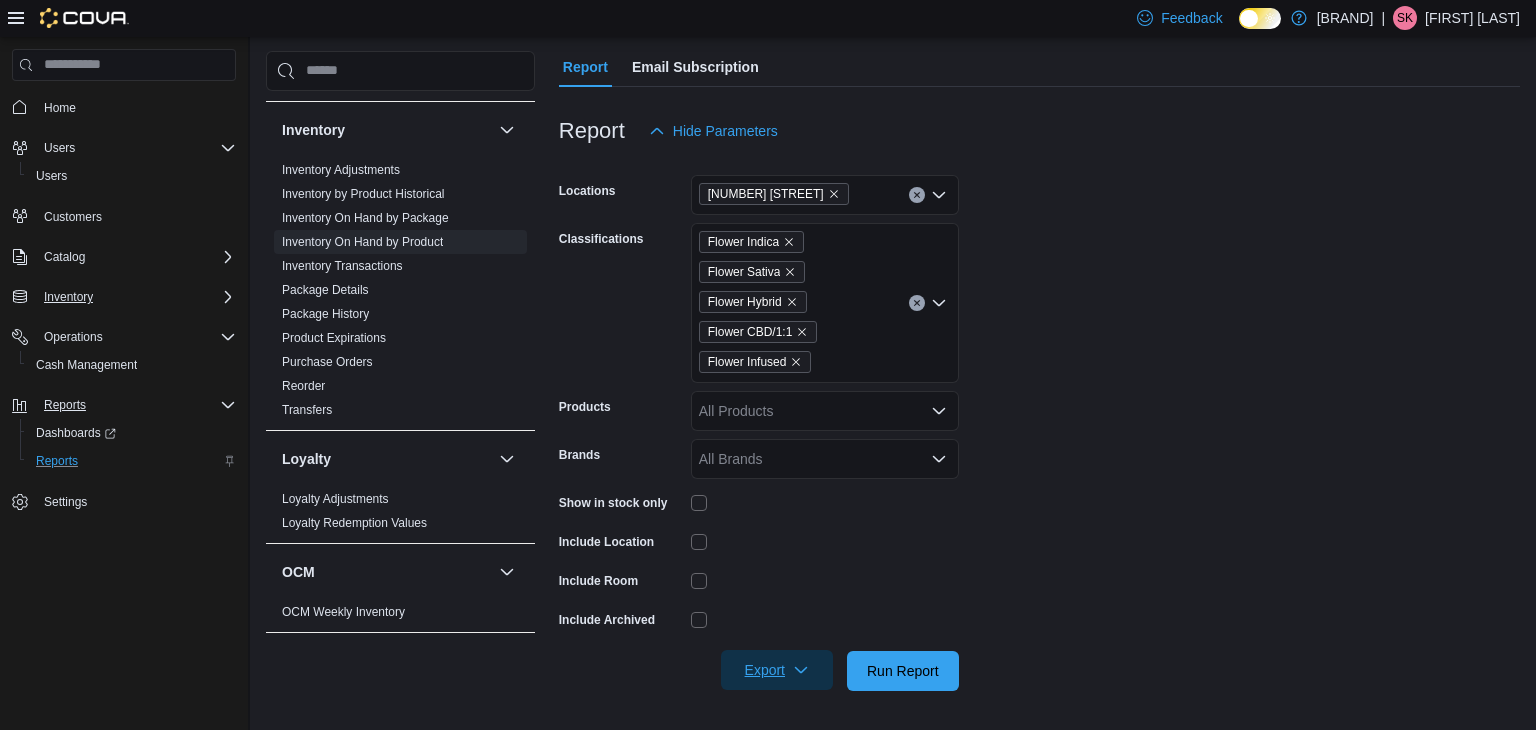 click on "Export" at bounding box center [777, 670] 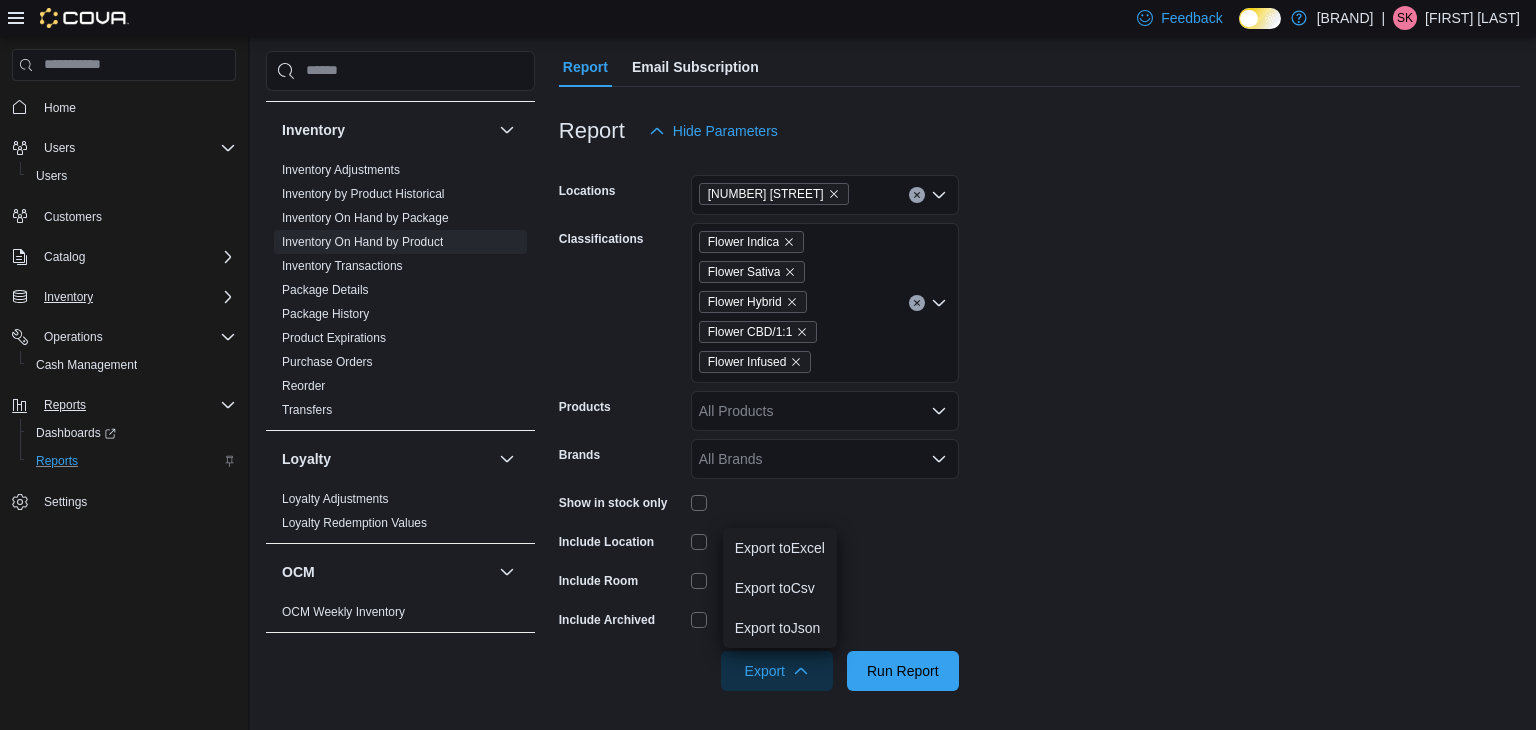 click on "Locations [ADDRESS] Classifications [CLASSIFICATION] [CLASSIFICATION] [CLASSIFICATION] [CLASSIFICATION] [CLASSIFICATION] Combo box. Selected. [CLASSIFICATION], [CLASSIFICATION], [CLASSIFICATION], [CLASSIFICATION], [CLASSIFICATION]. Press Backspace to delete [CLASSIFICATION]. Combo box input. All Classifications. Type some text or, to display a list of choices, press Down Arrow. To exit the list of choices, press Escape. Products All Products Brands All Brands Show in stock only Include Location Include Room Include Archived Export  Run Report" at bounding box center (1039, 421) 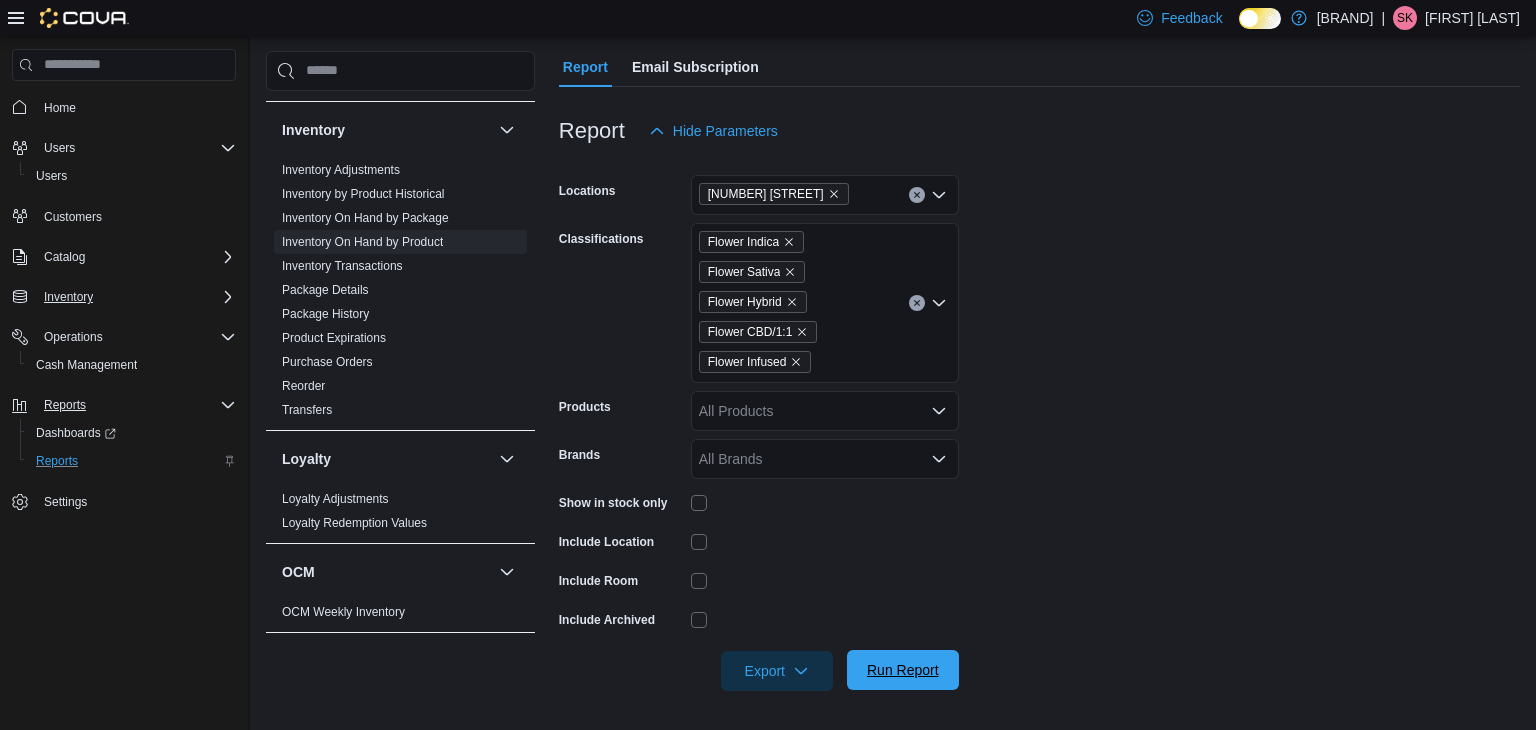 click on "Run Report" at bounding box center (903, 670) 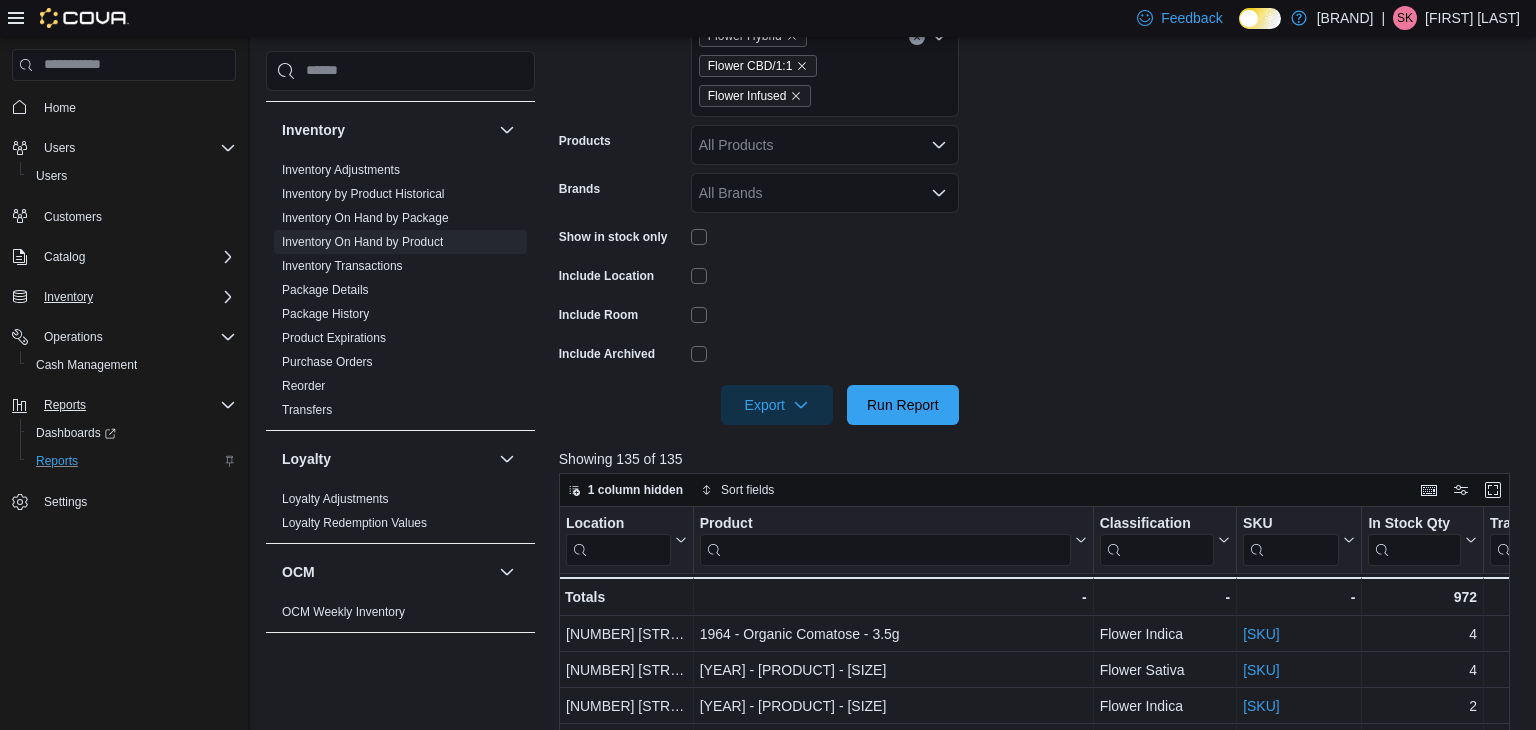 scroll, scrollTop: 460, scrollLeft: 0, axis: vertical 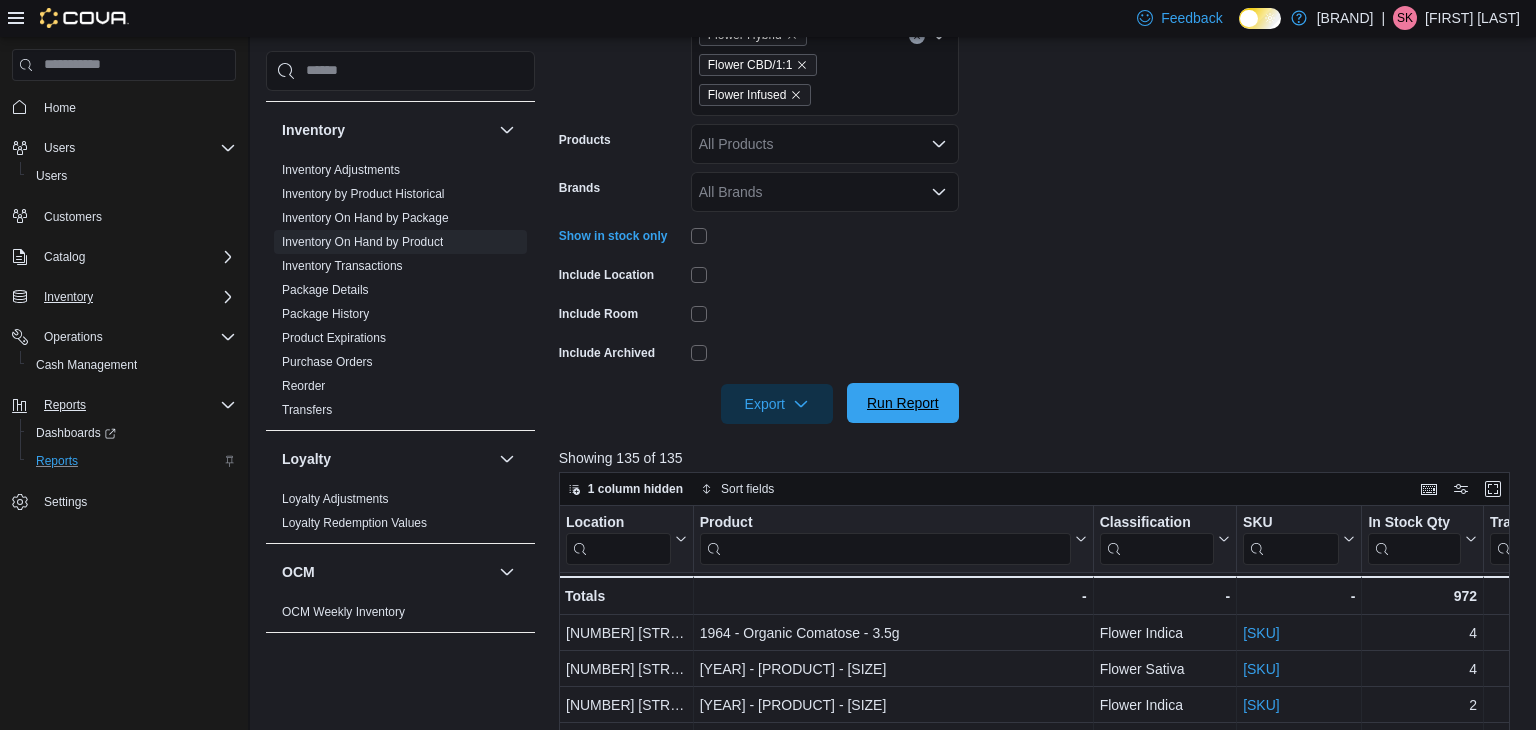 click on "Run Report" at bounding box center [903, 403] 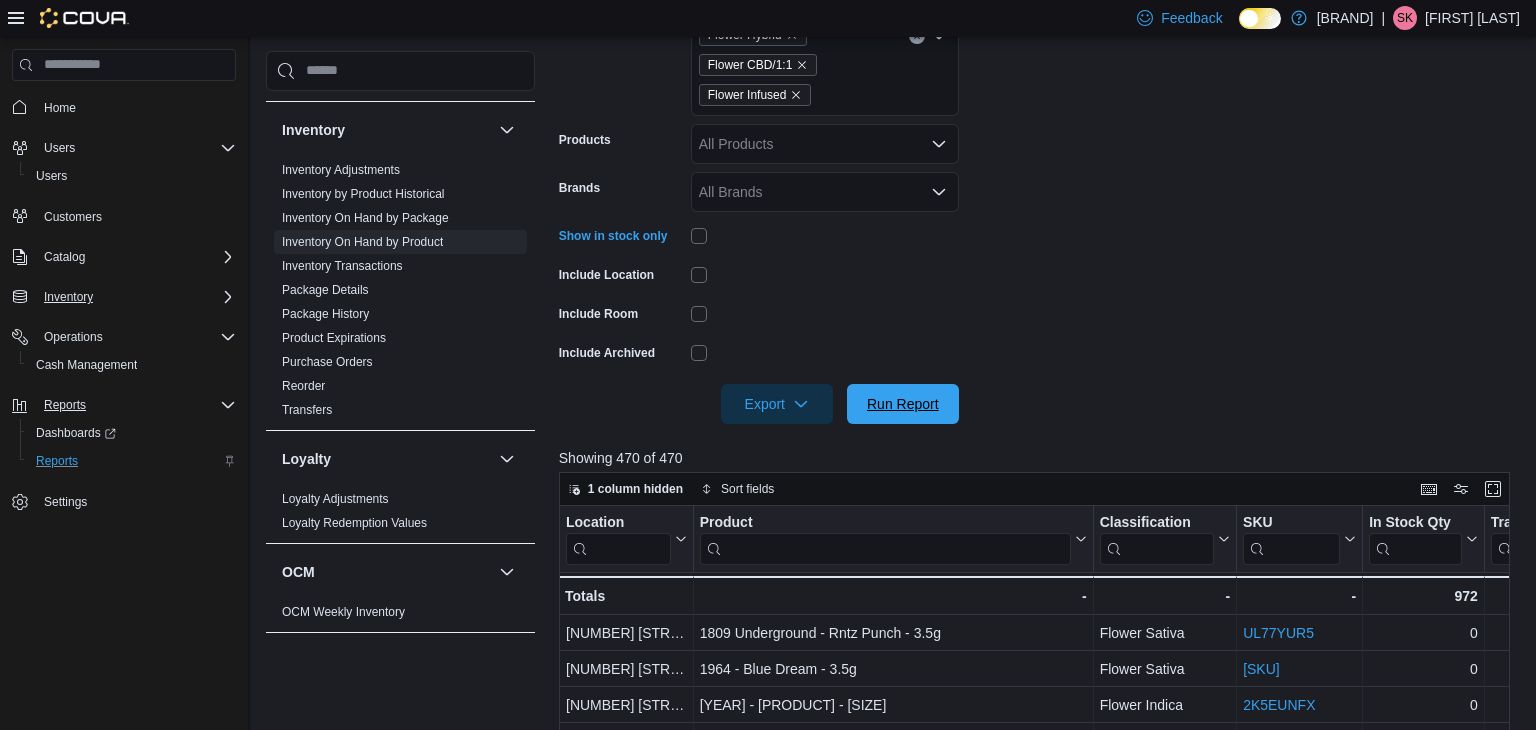 click on "Run Report" at bounding box center [903, 404] 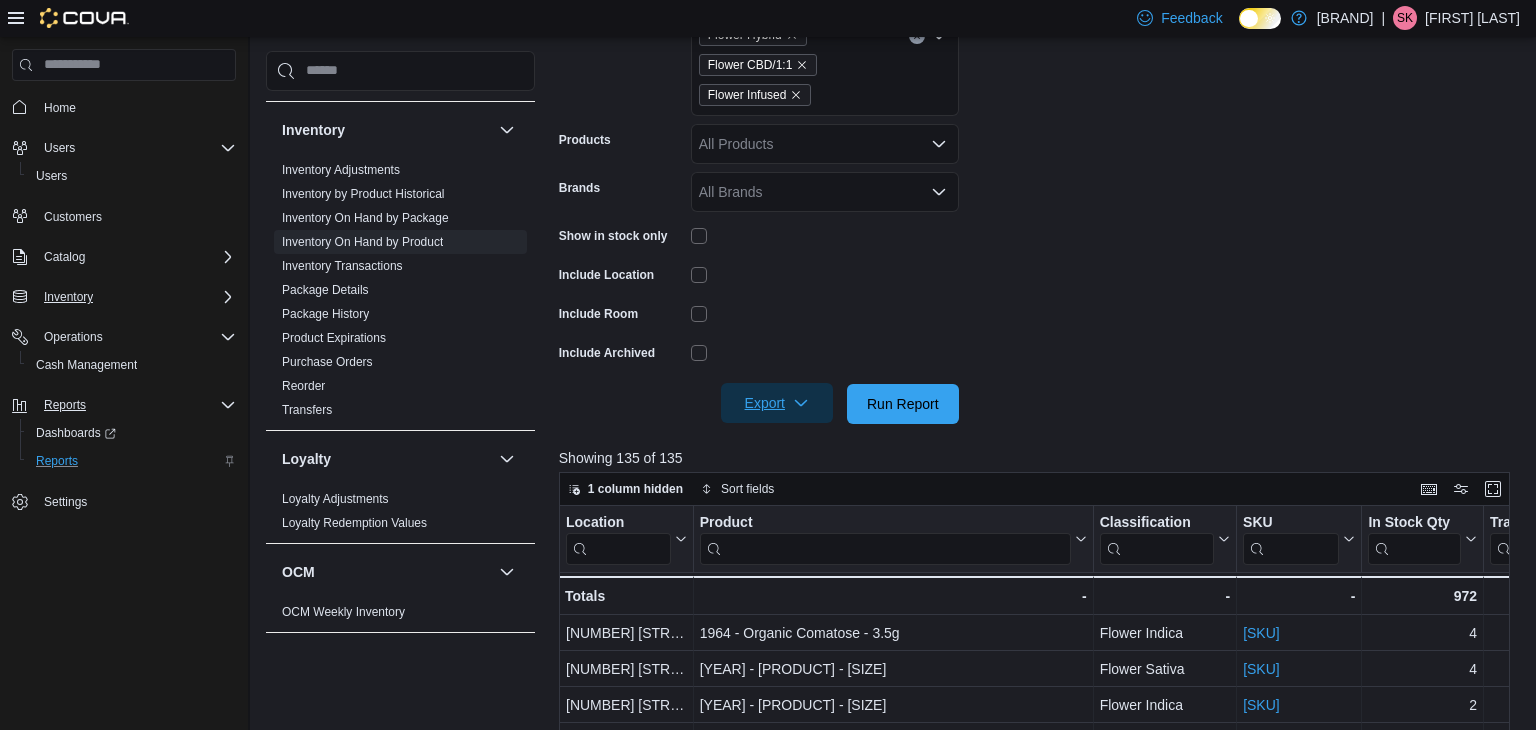 click on "Export" at bounding box center [777, 403] 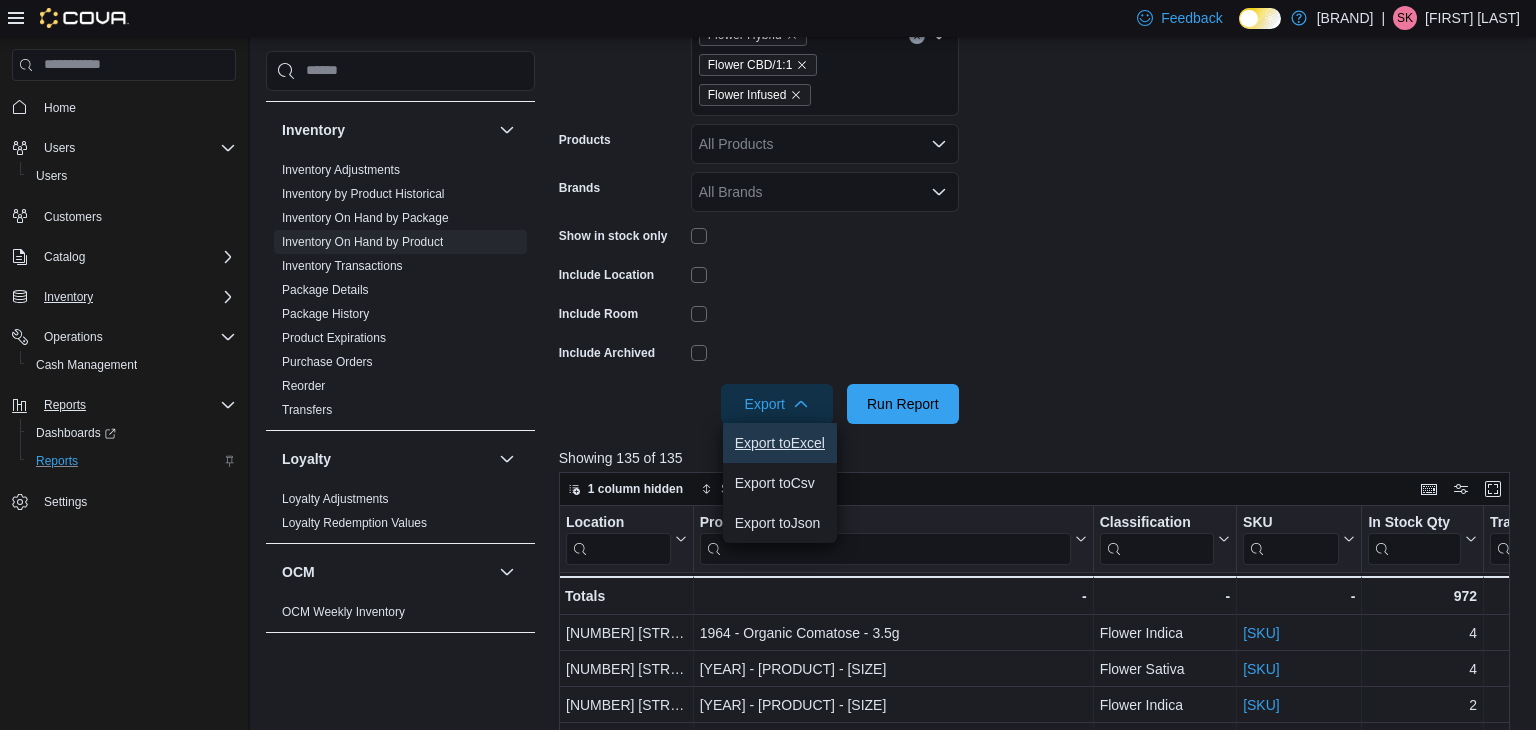 click on "Export to  Excel" at bounding box center (780, 443) 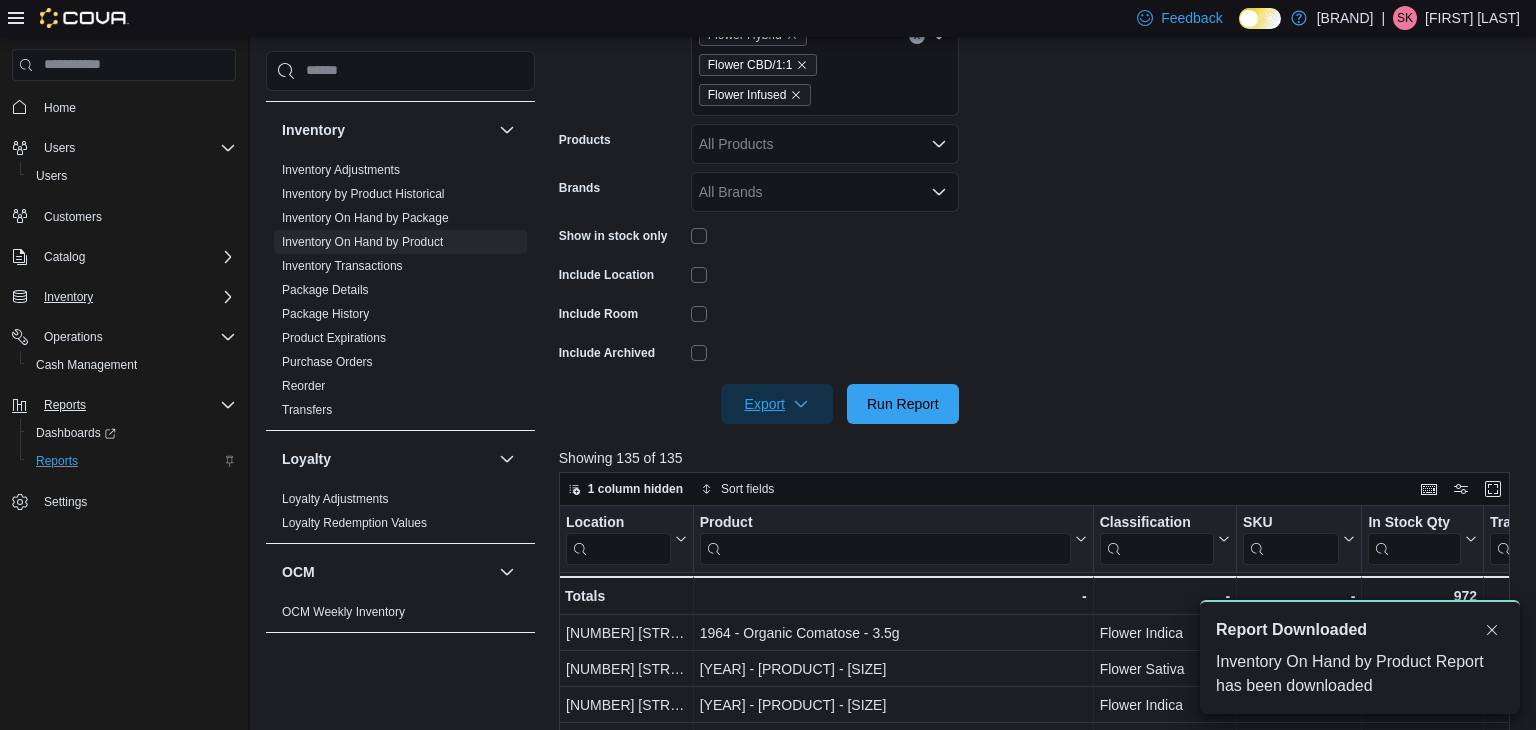 scroll, scrollTop: 0, scrollLeft: 0, axis: both 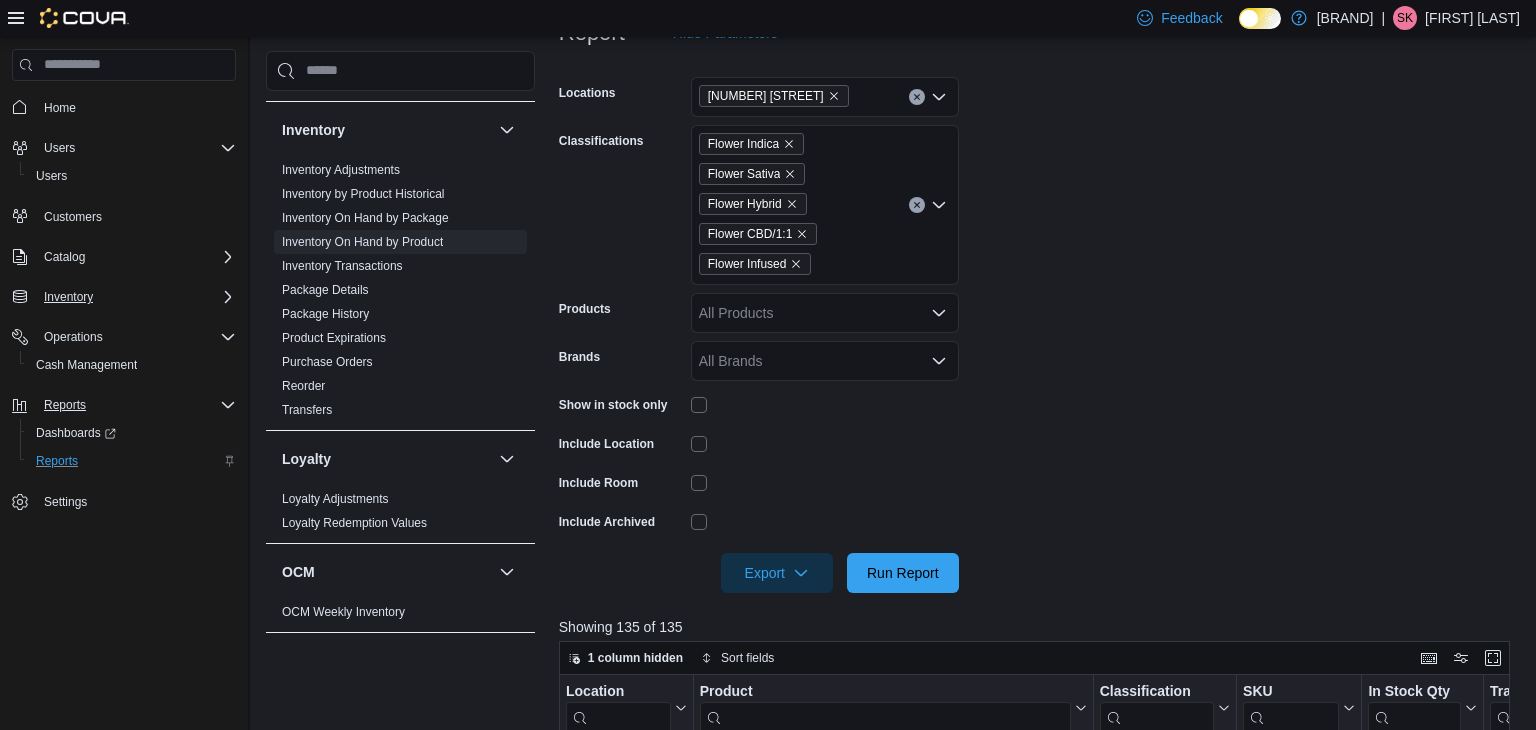 click at bounding box center [917, 205] 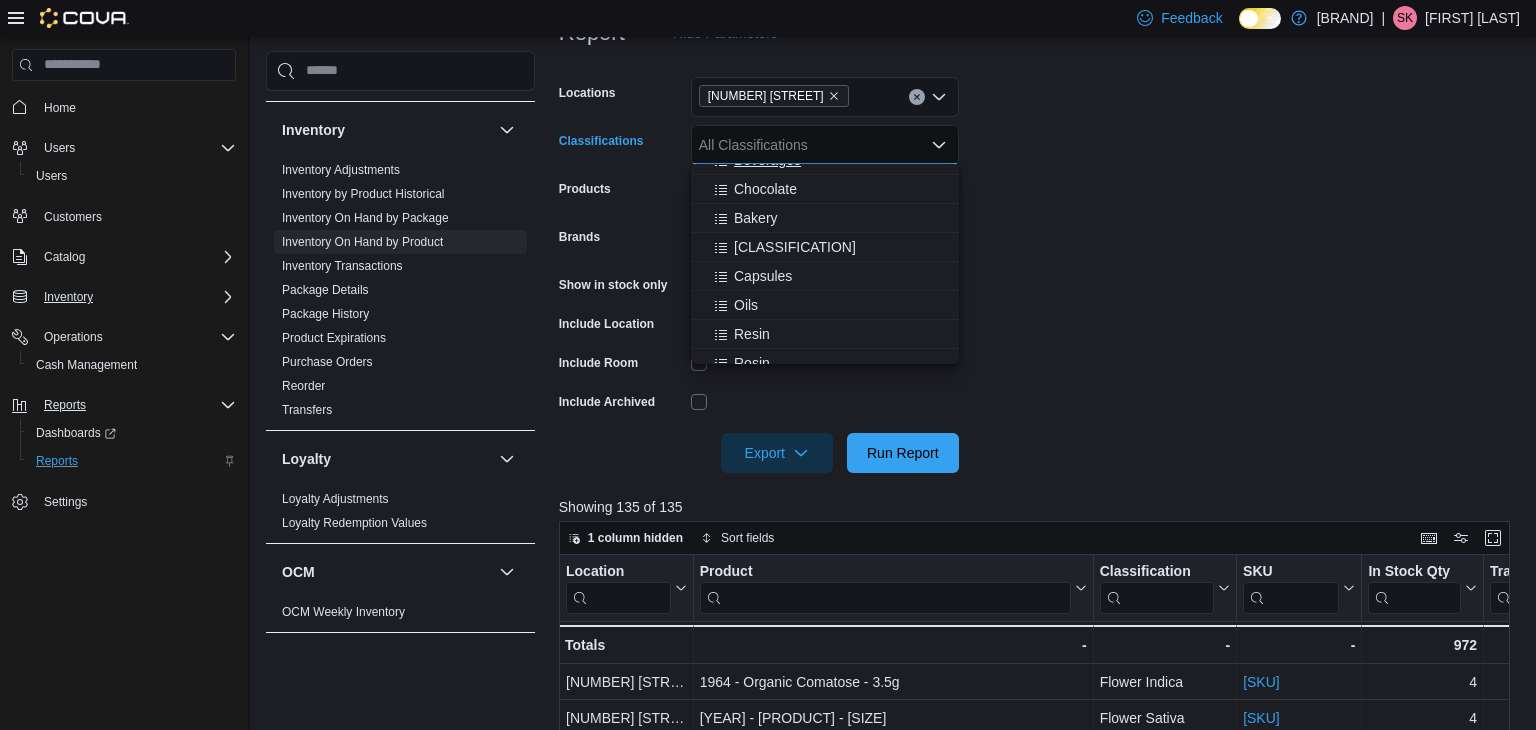 scroll, scrollTop: 455, scrollLeft: 0, axis: vertical 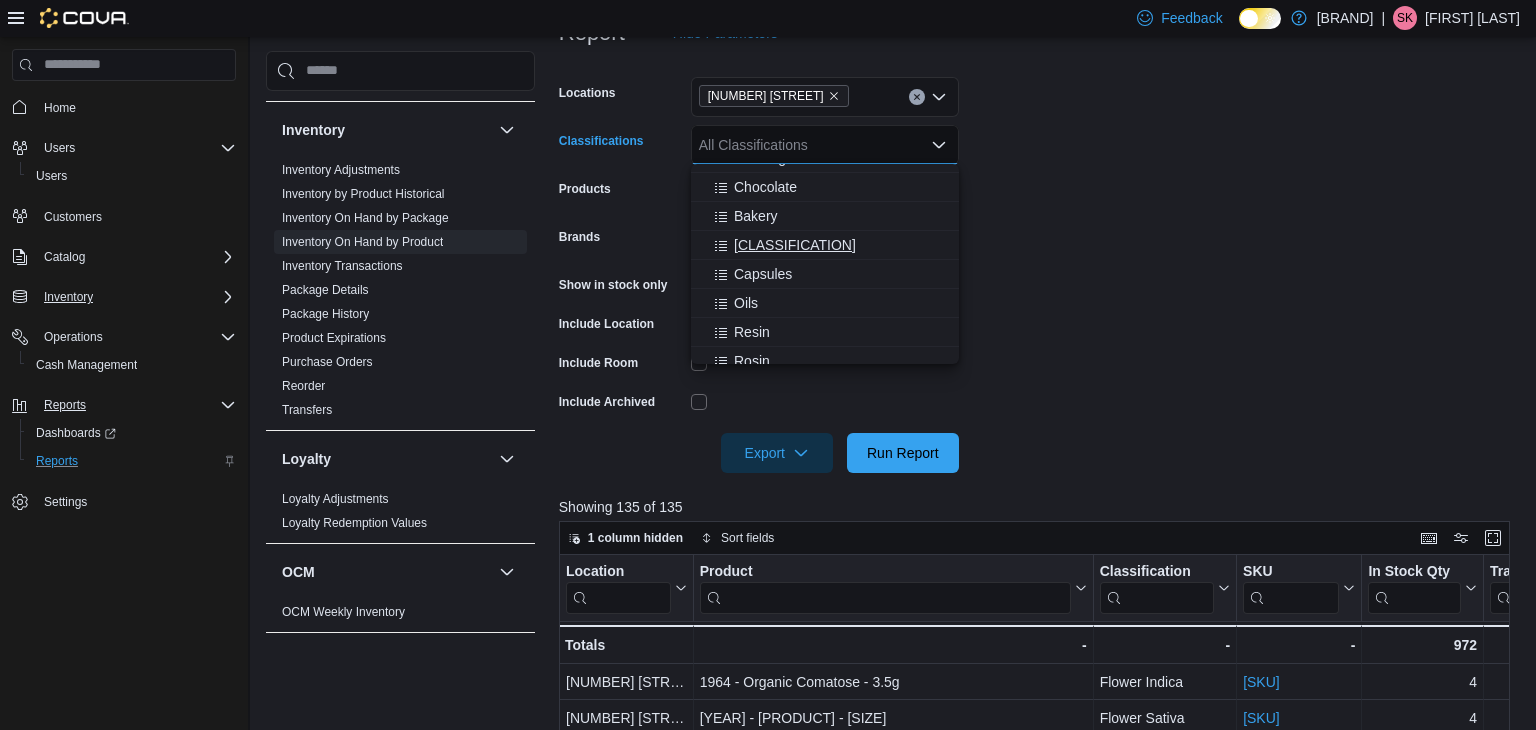 click on "[CLASSIFICATION]" at bounding box center [795, 245] 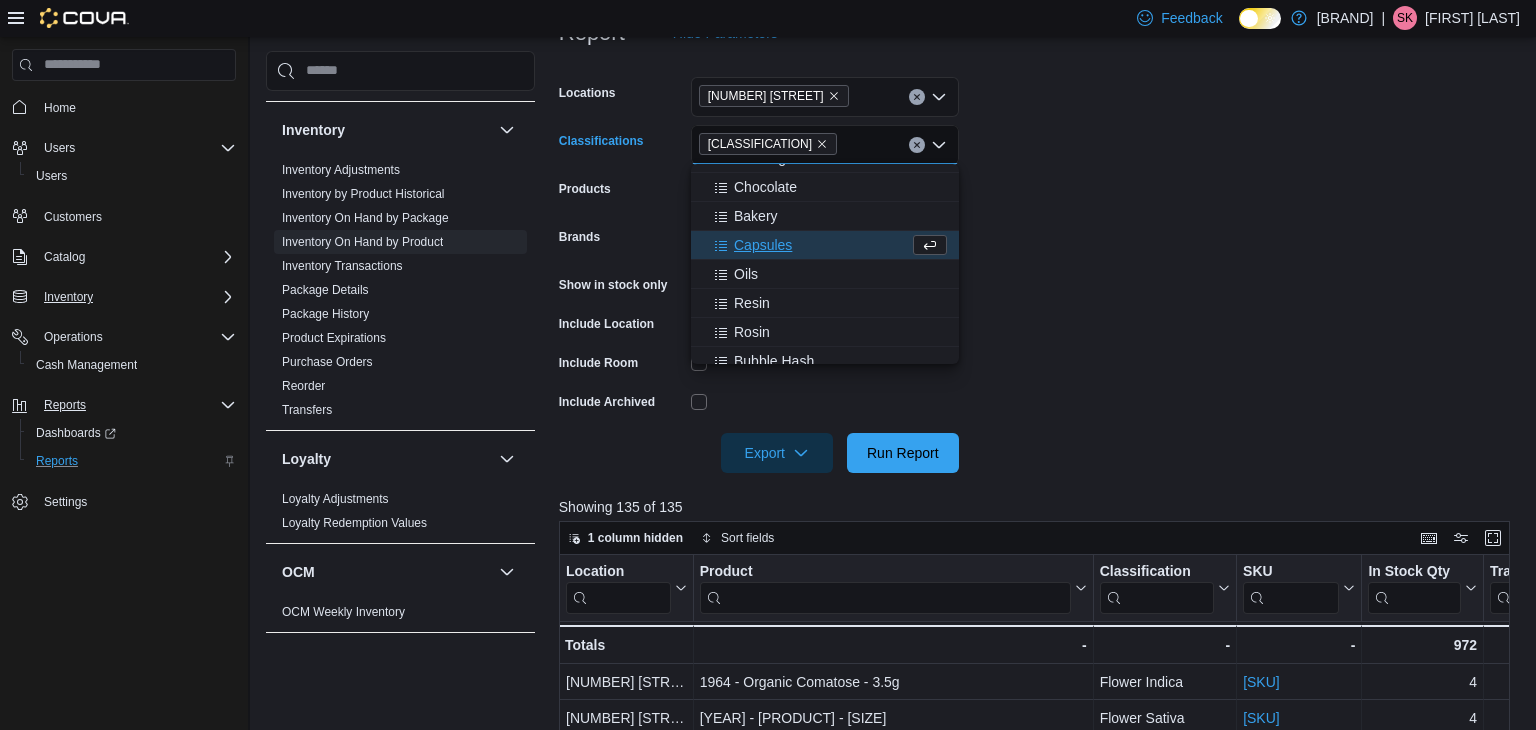 click on "Capsules" at bounding box center (806, 245) 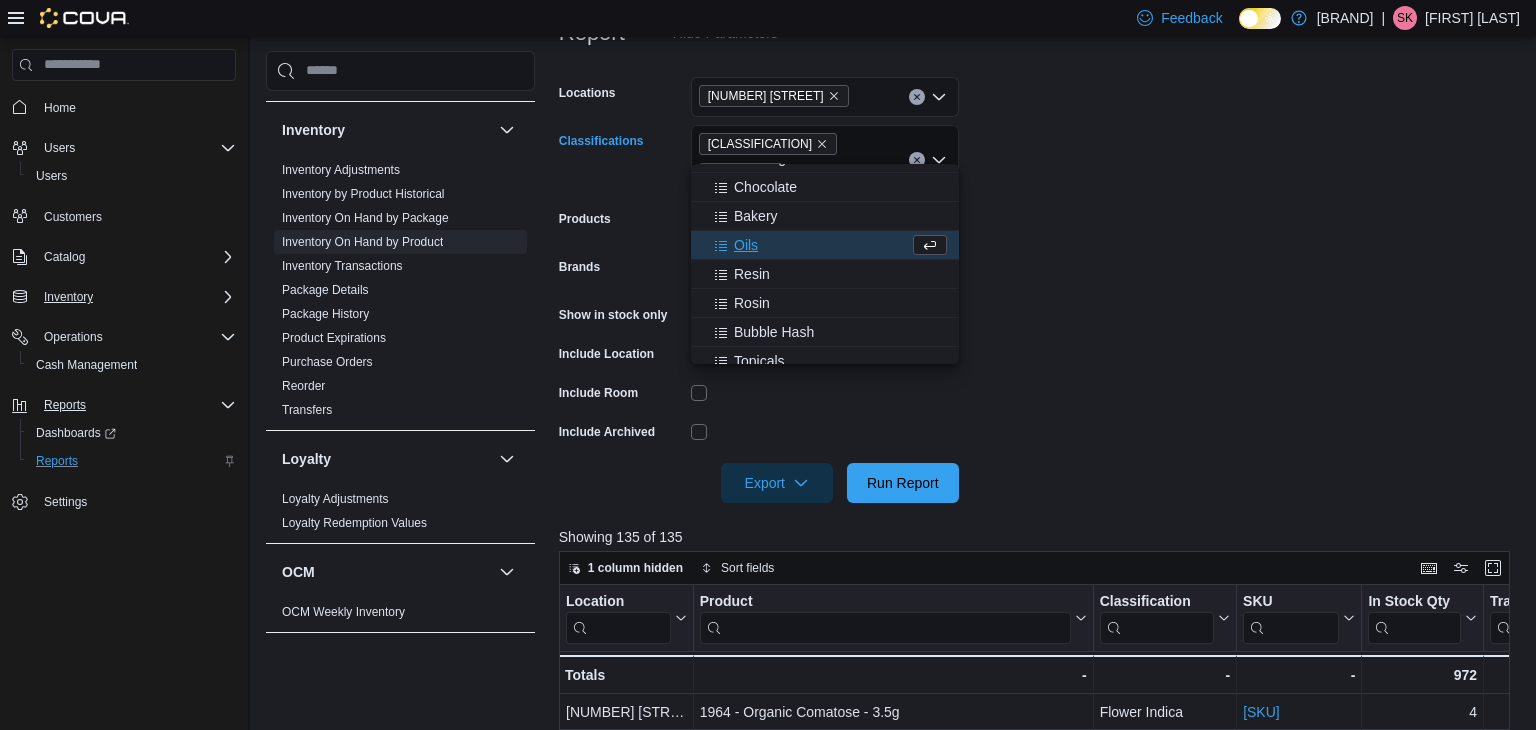 click on "Oils" at bounding box center [806, 245] 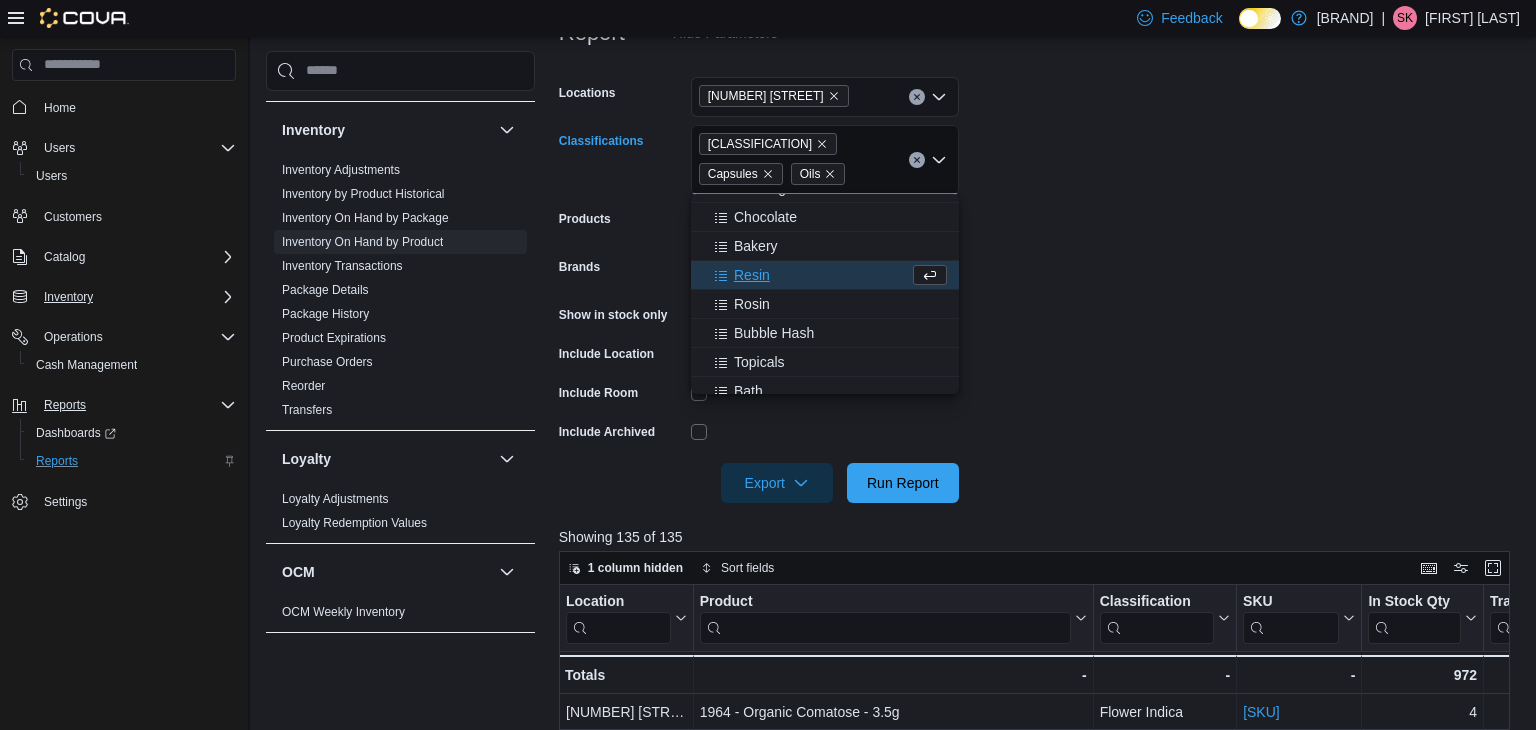 click on "Resin" at bounding box center [806, 275] 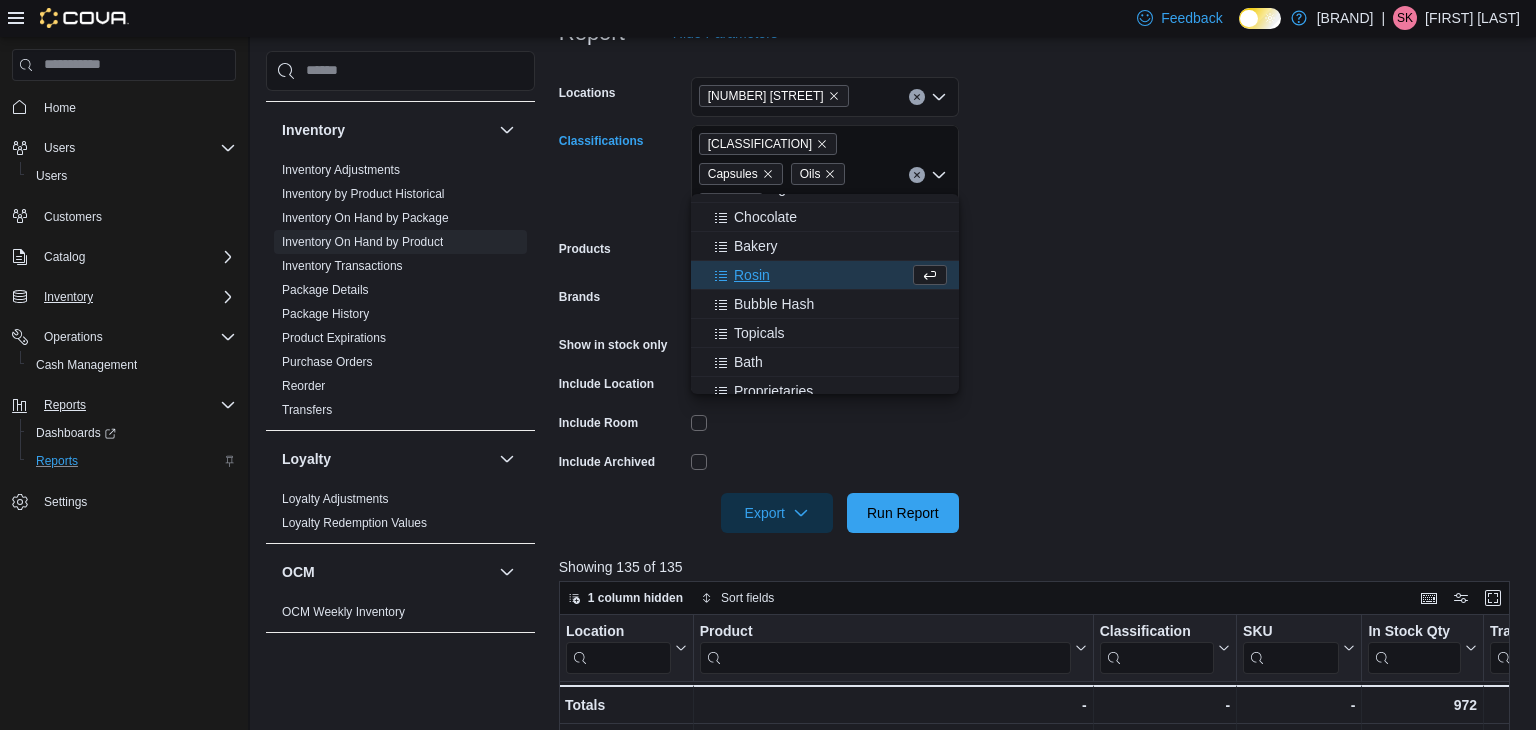 click on "Rosin" at bounding box center (806, 275) 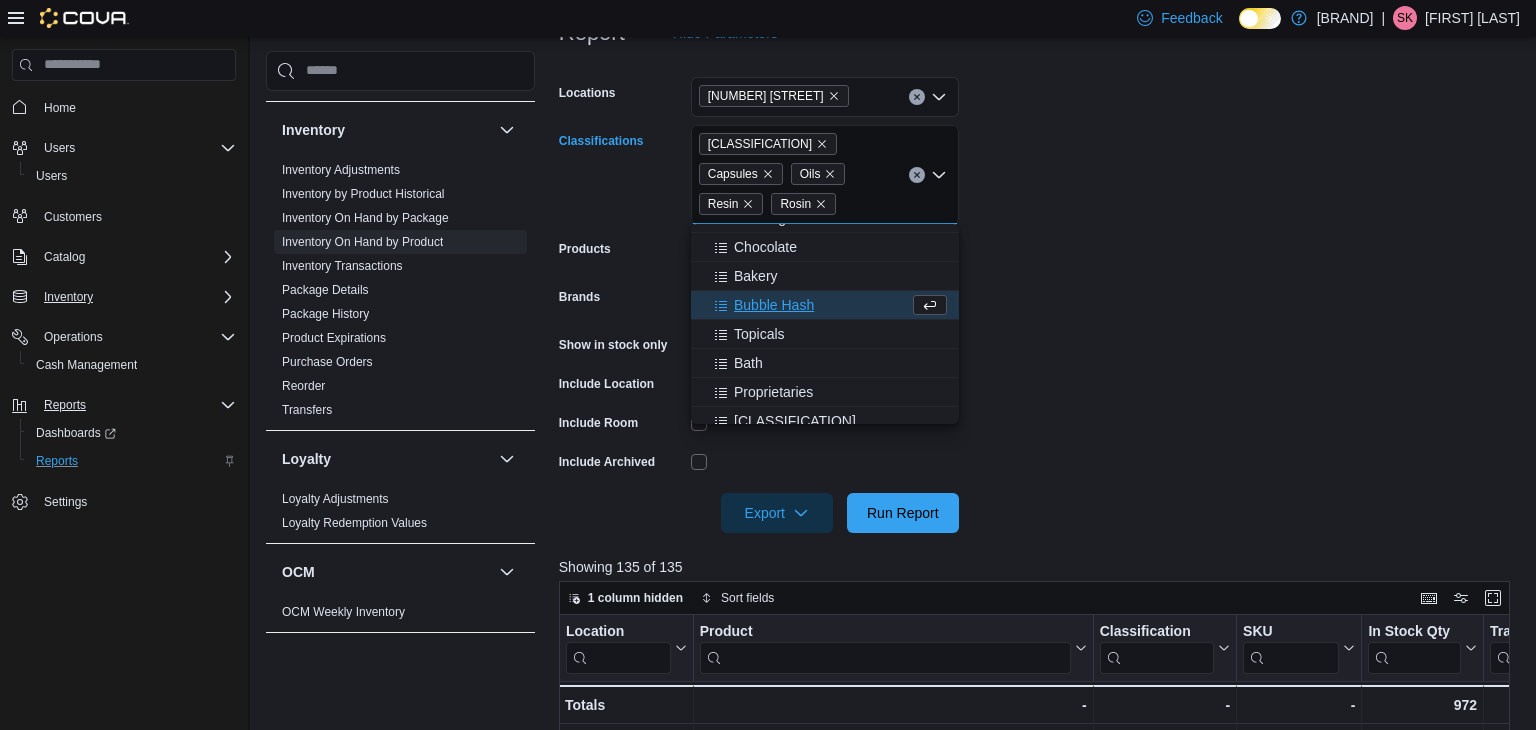click on "Bubble Hash" at bounding box center (774, 305) 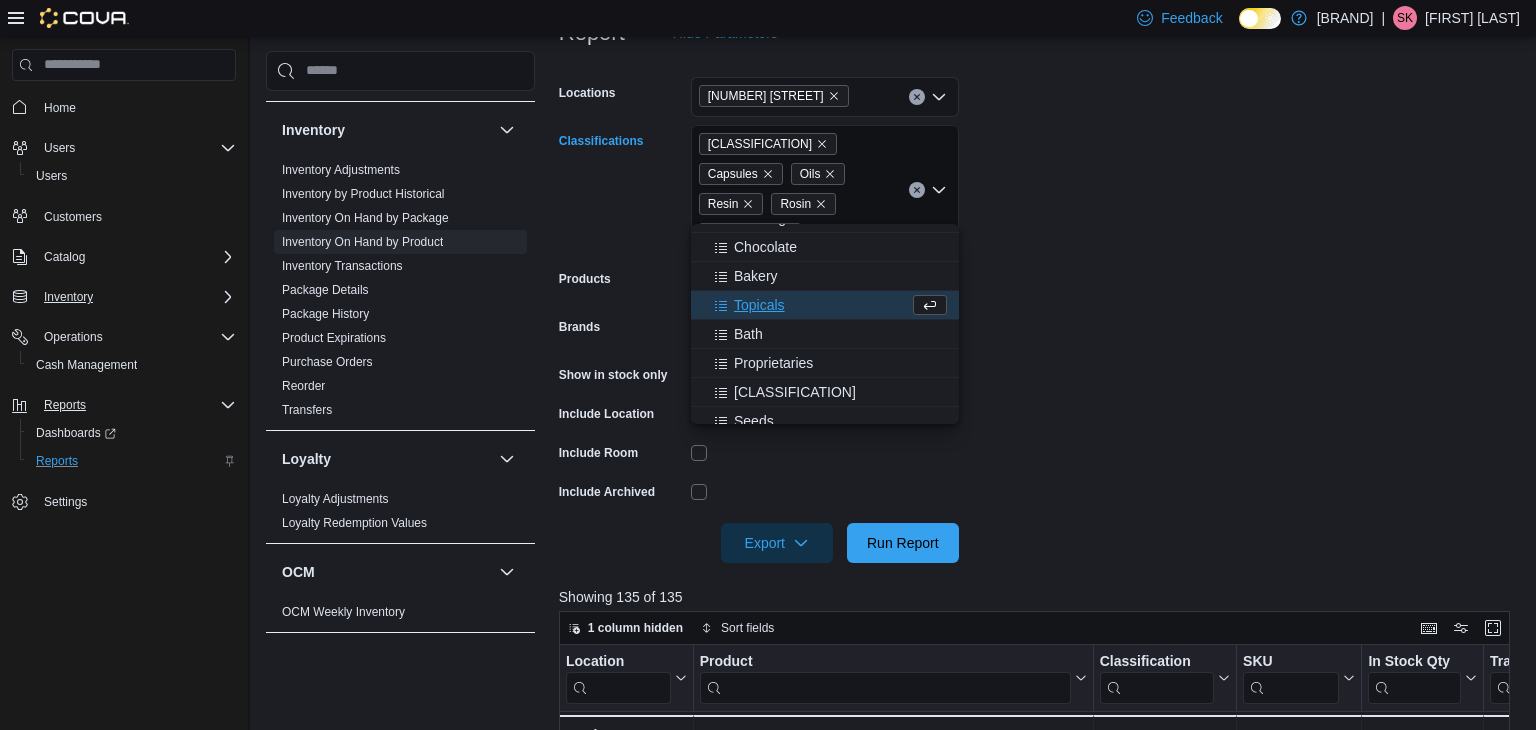 click on "Locations [NUMBER] [STREET] Classifications Kief & Hash Capsules Oils Resin Rosin Bubble Hash Combo box. Selected. Kief & Hash, Capsules, Oils, Resin, Rosin, Bubble Hash. Press Backspace to delete Bubble Hash. Combo box input. All Classifications. Type some text or, to display a list of choices, press Down Arrow. To exit the list of choices, press Escape. Products All Products Brands All Brands Show in stock only Include Location Include Room Include Archived Export Run Report" at bounding box center (1039, 308) 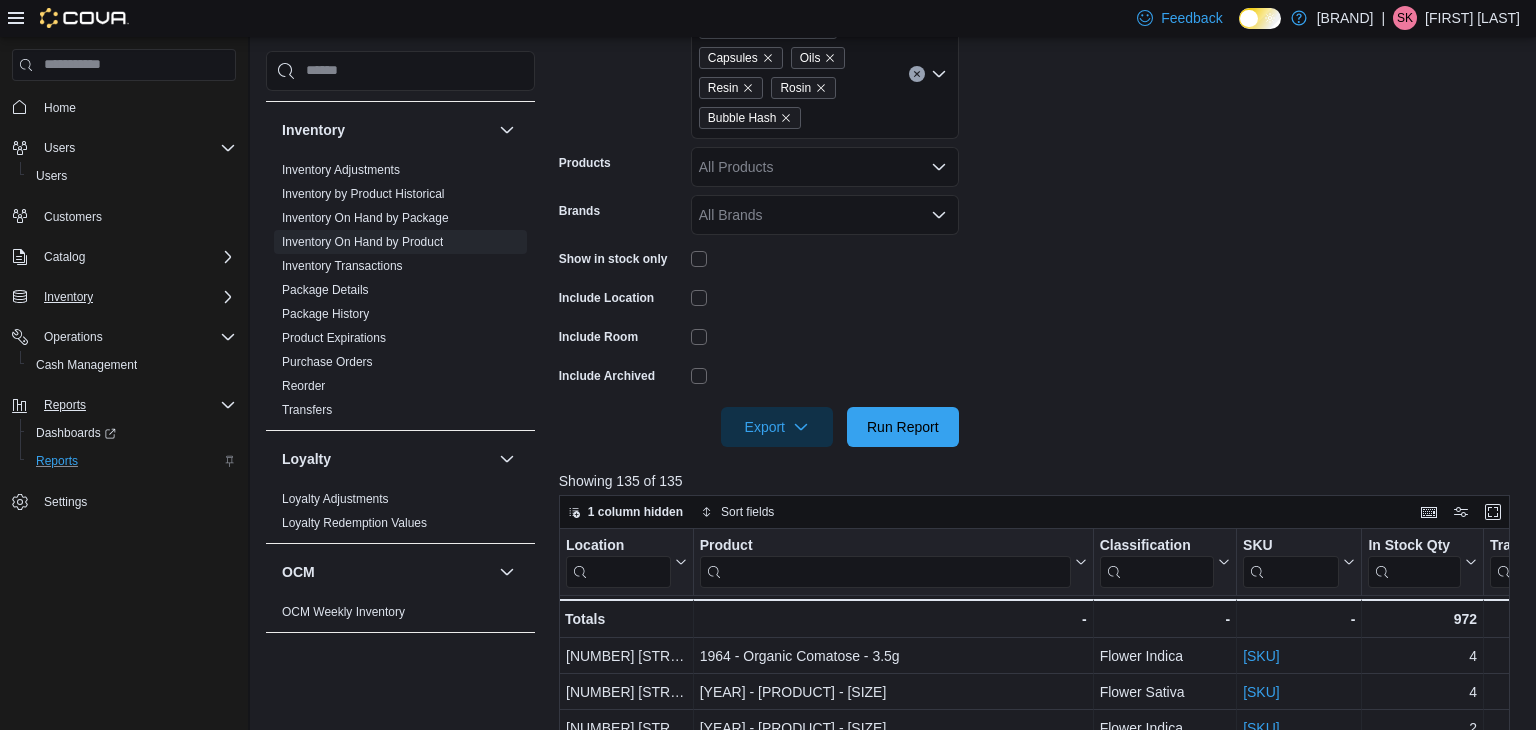 scroll, scrollTop: 408, scrollLeft: 0, axis: vertical 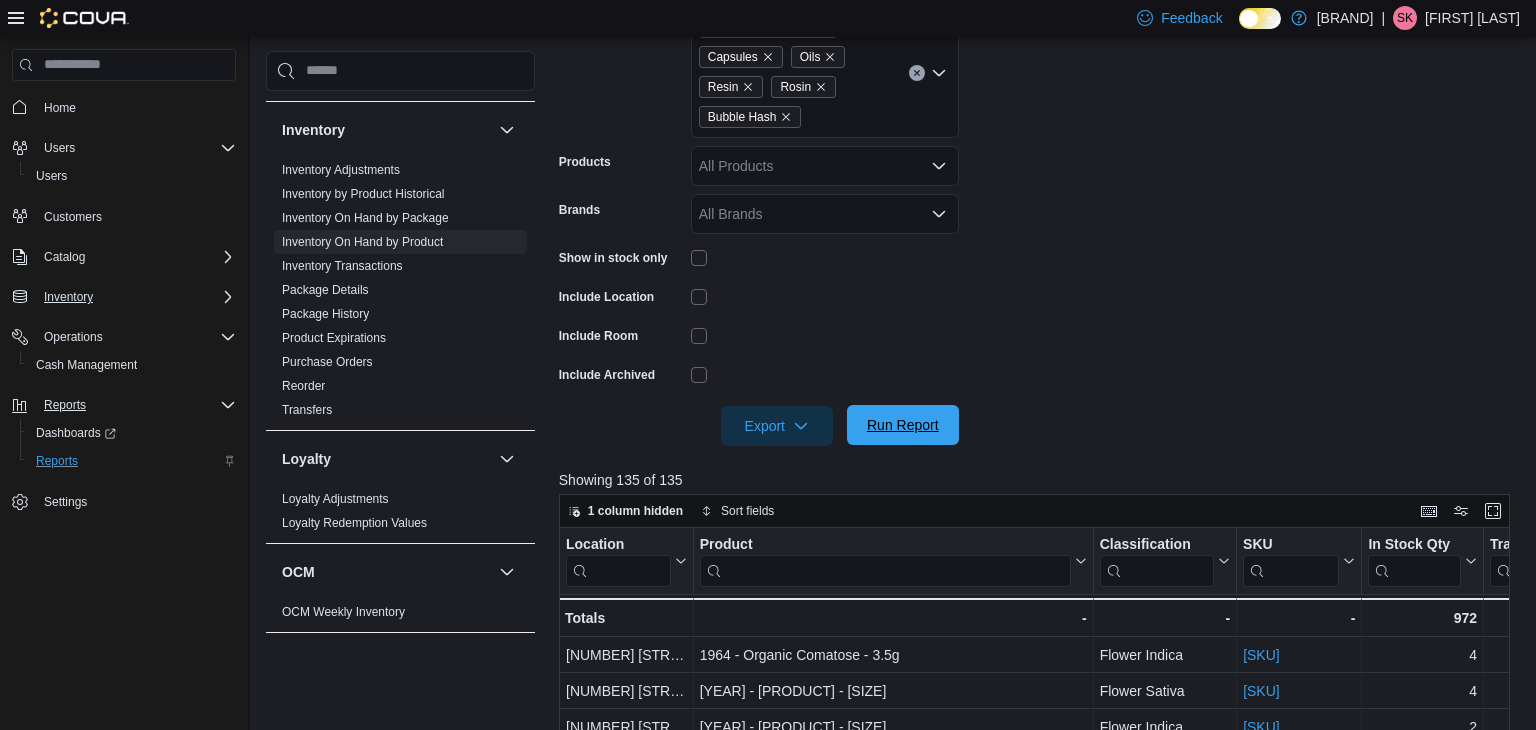 click on "Run Report" at bounding box center (903, 425) 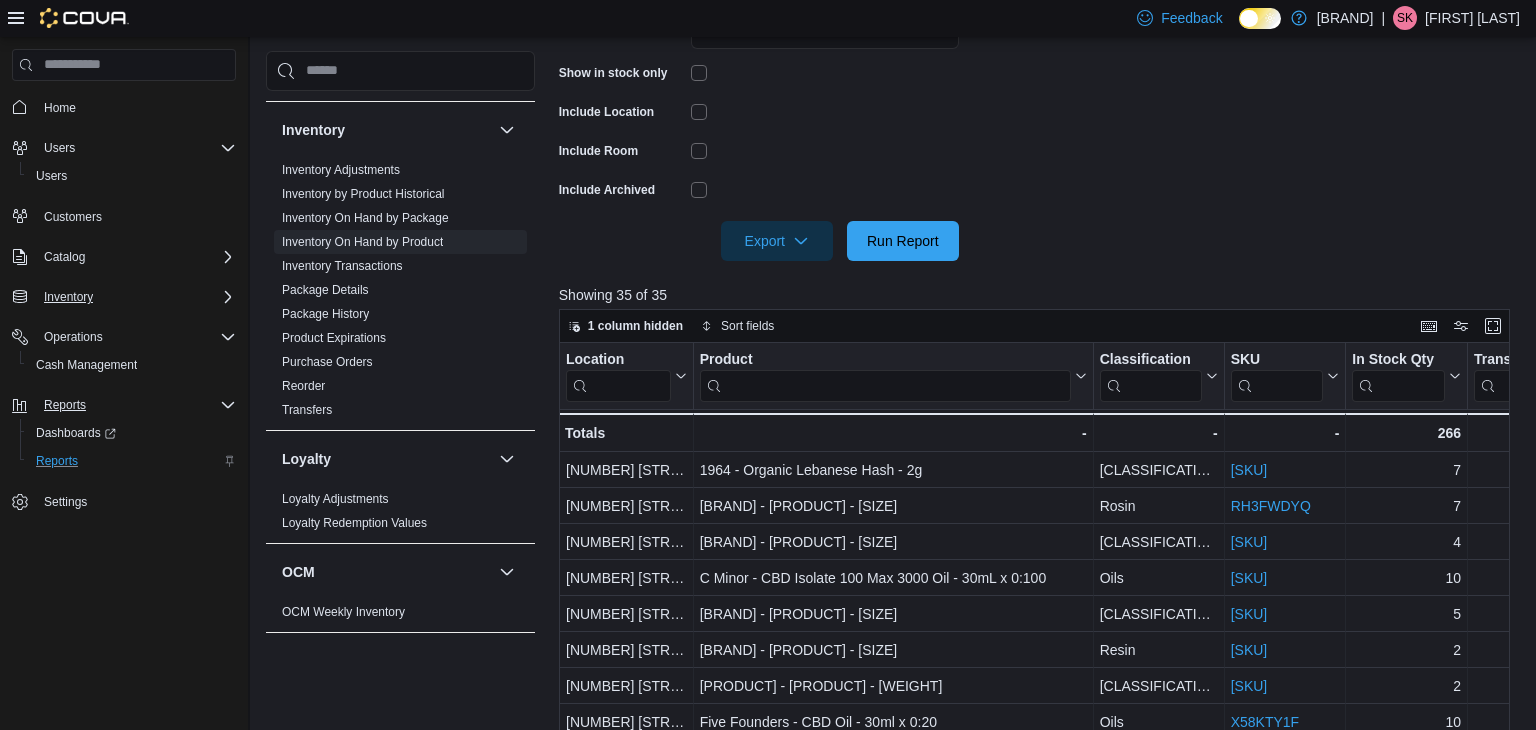 scroll, scrollTop: 599, scrollLeft: 0, axis: vertical 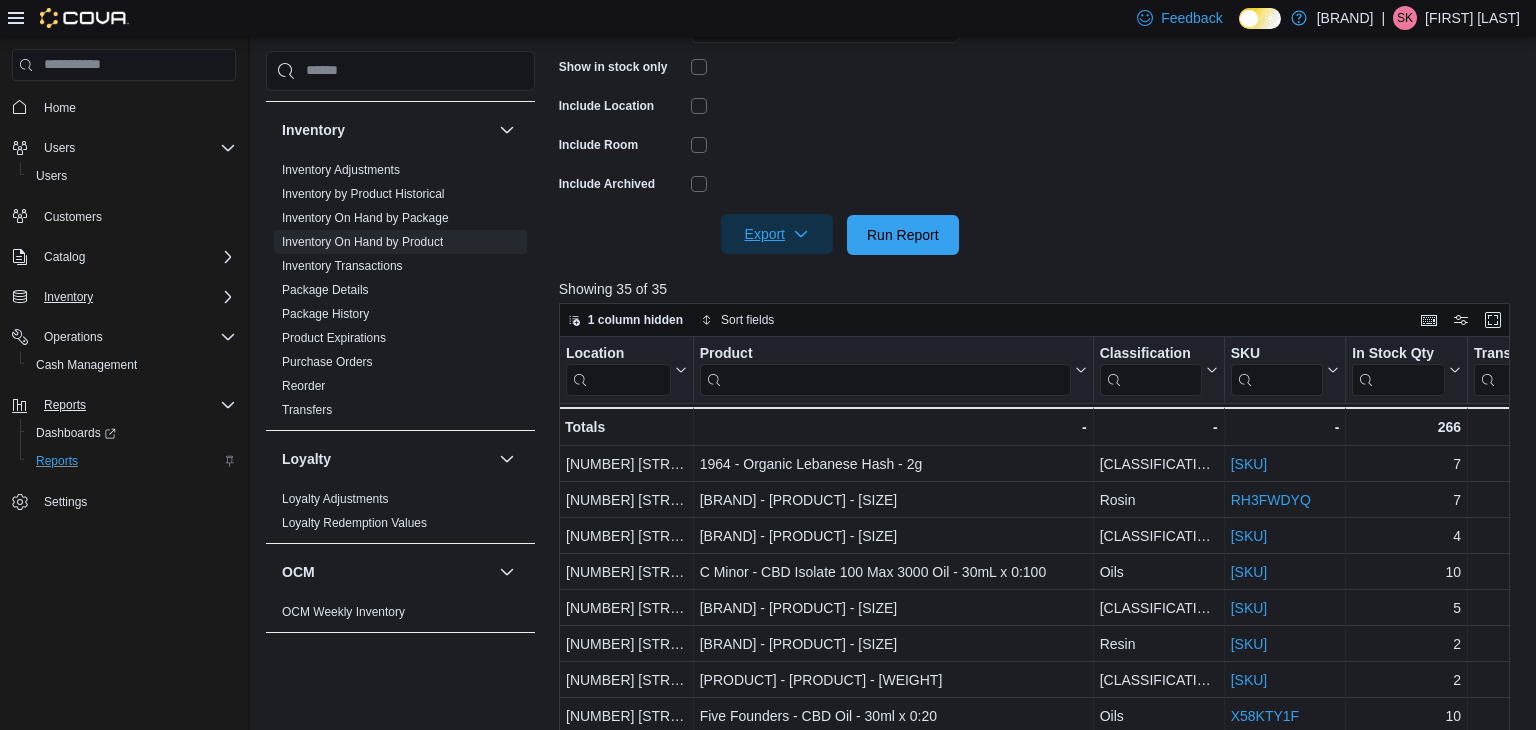 click on "Export" at bounding box center [777, 234] 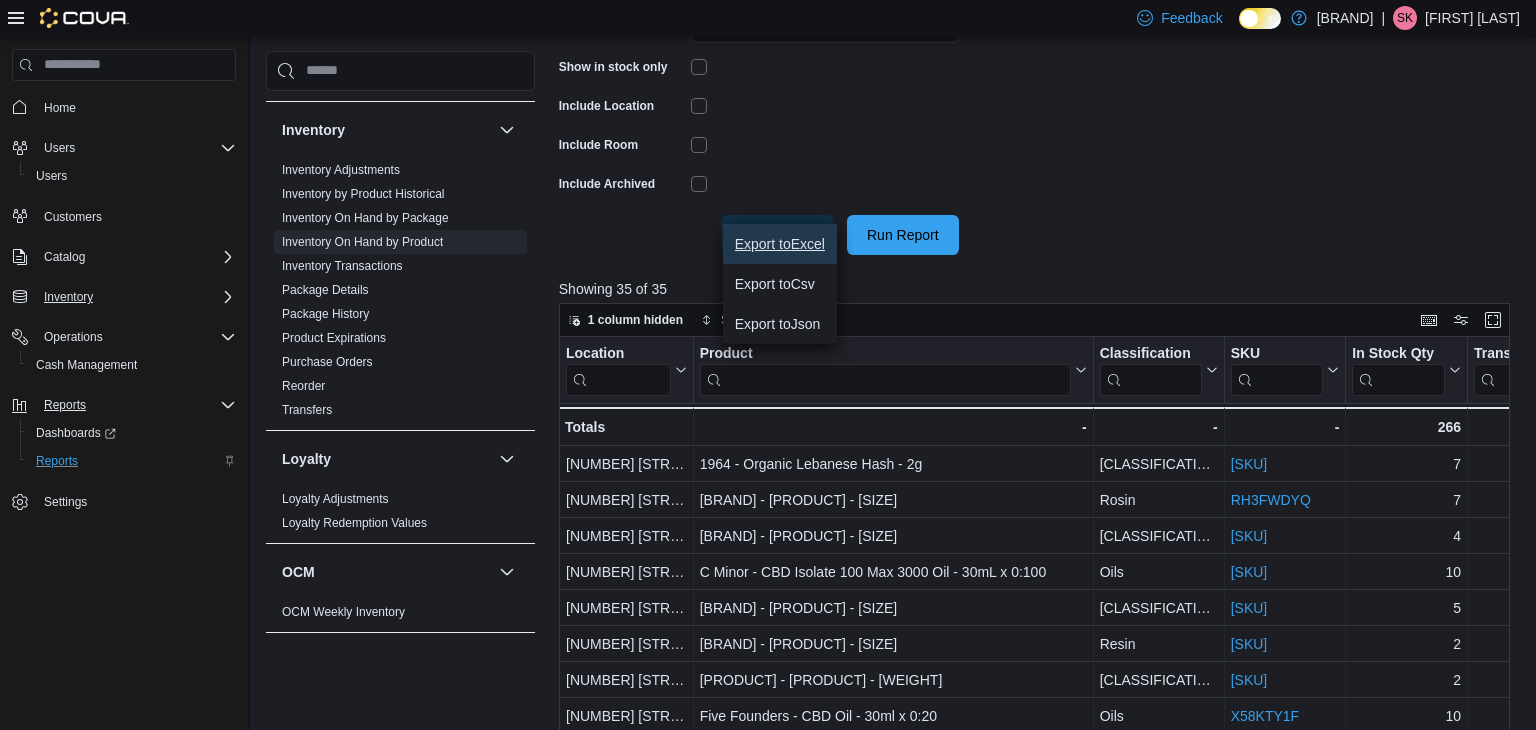 click on "Export to  Excel" at bounding box center (780, 244) 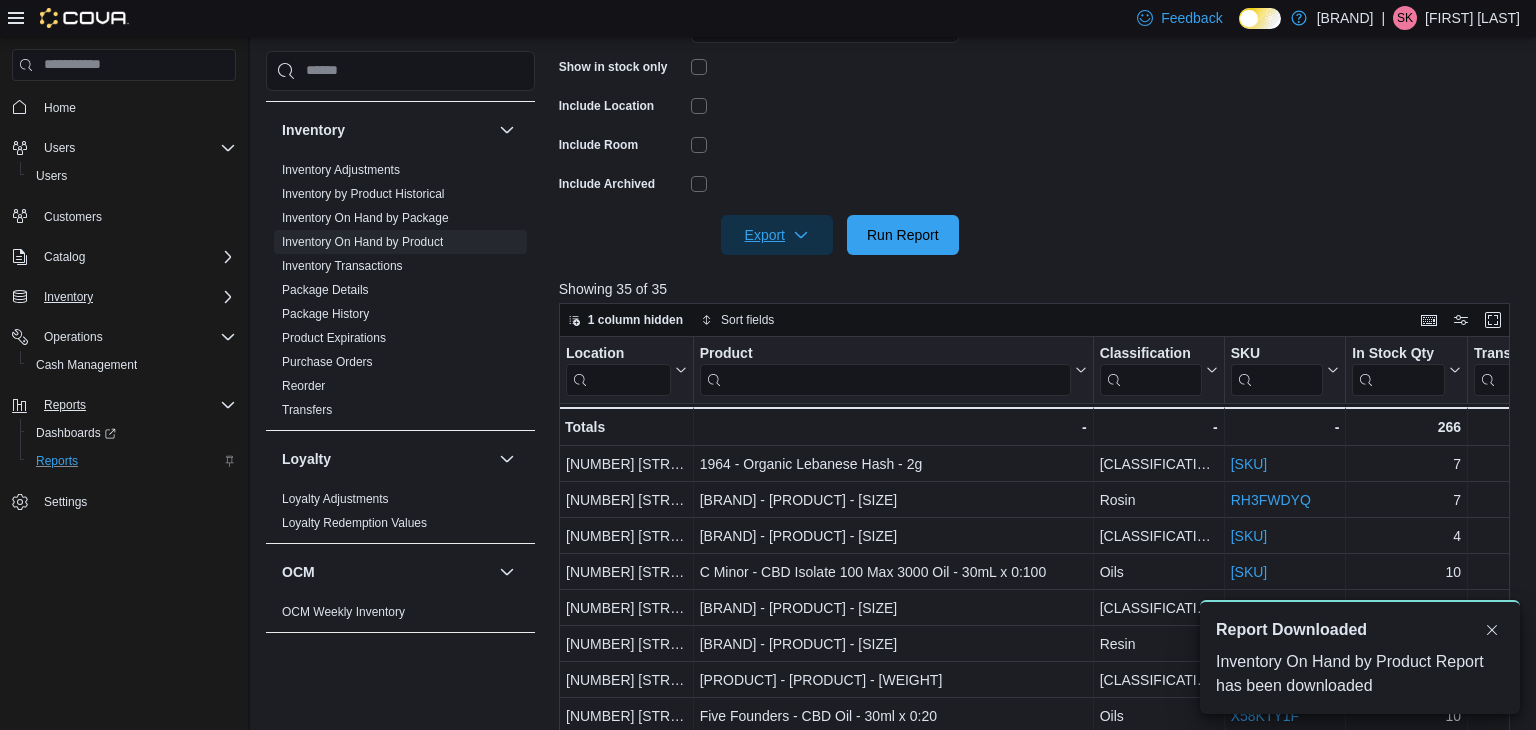 scroll, scrollTop: 0, scrollLeft: 0, axis: both 